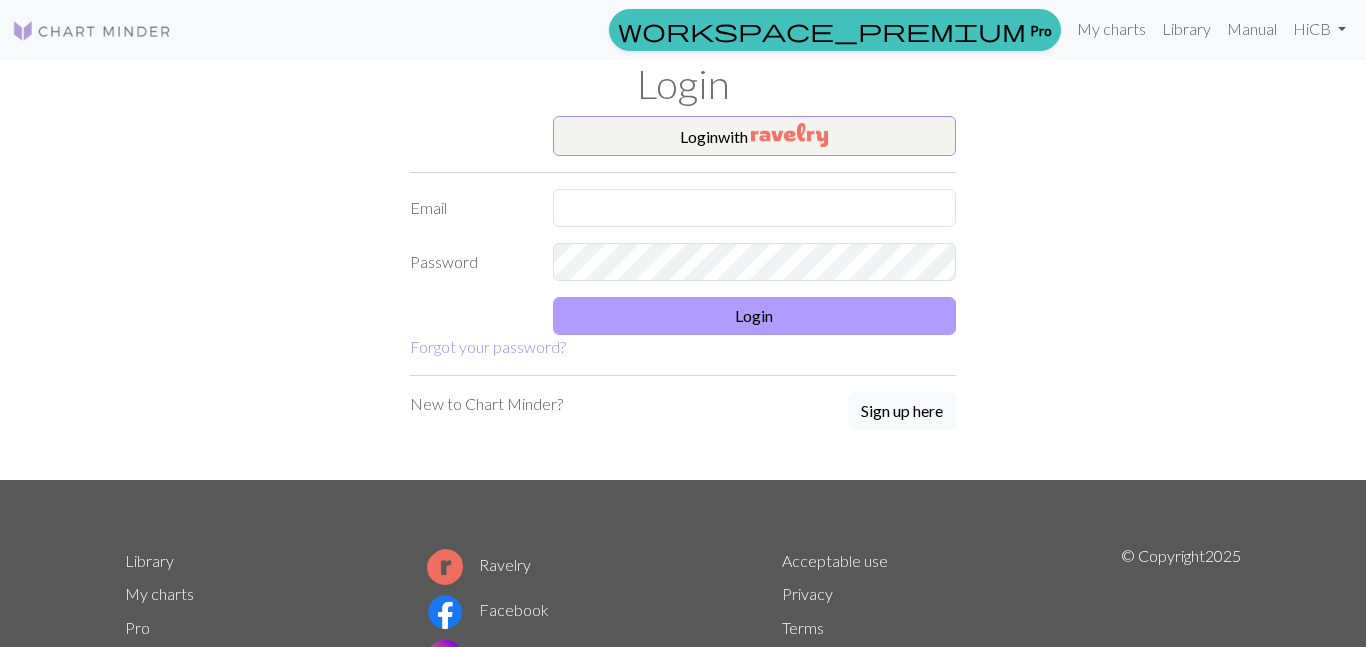 scroll, scrollTop: 0, scrollLeft: 0, axis: both 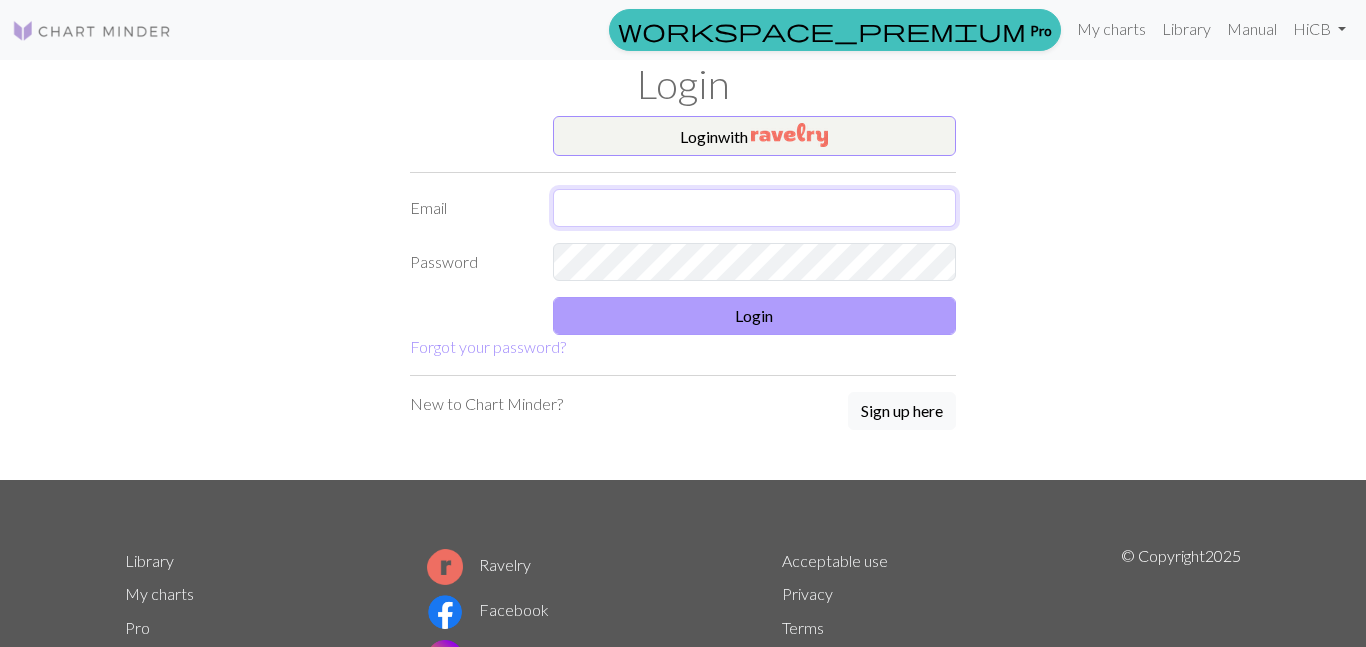 type on "collinsoverturf@[EXAMPLE.COM]" 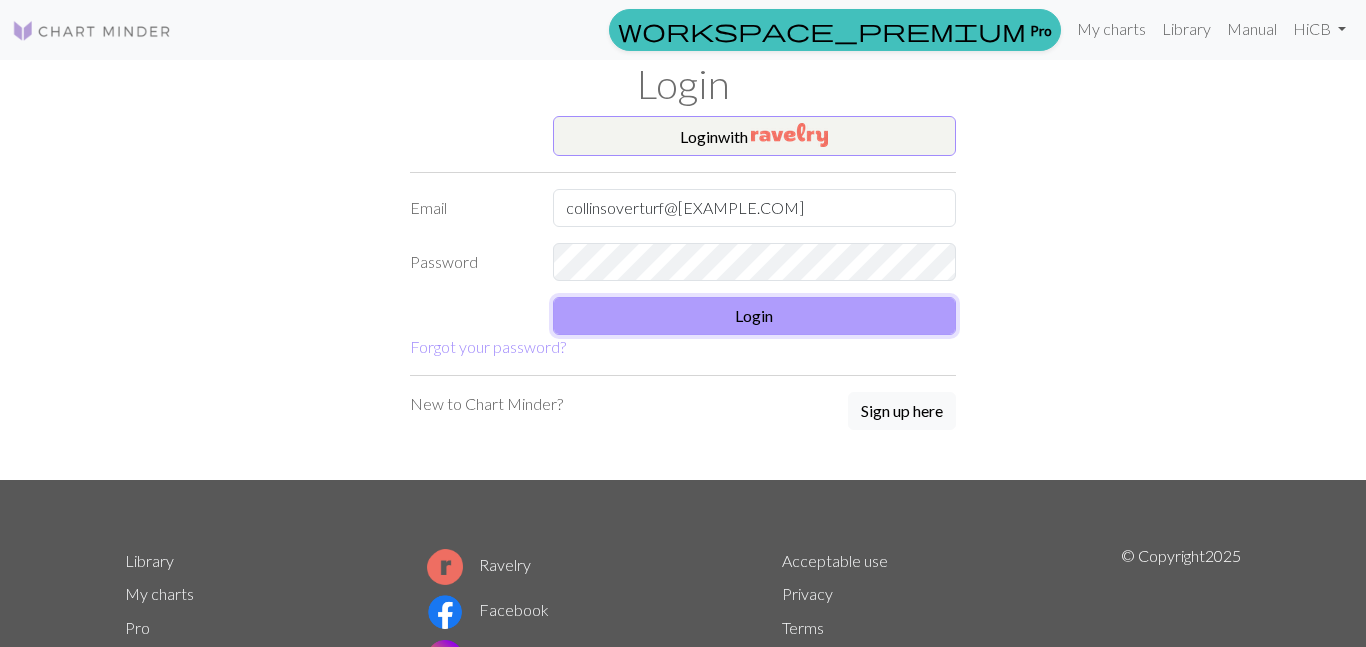click on "Login" at bounding box center [755, 316] 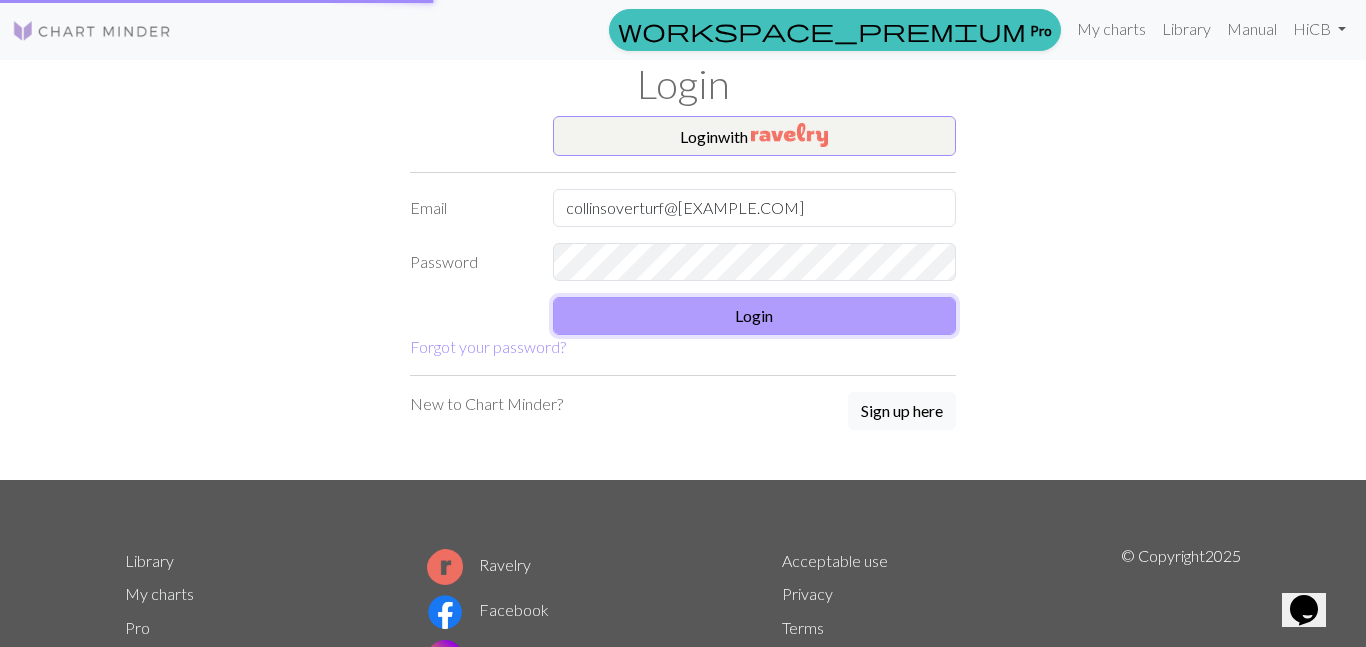scroll, scrollTop: 0, scrollLeft: 0, axis: both 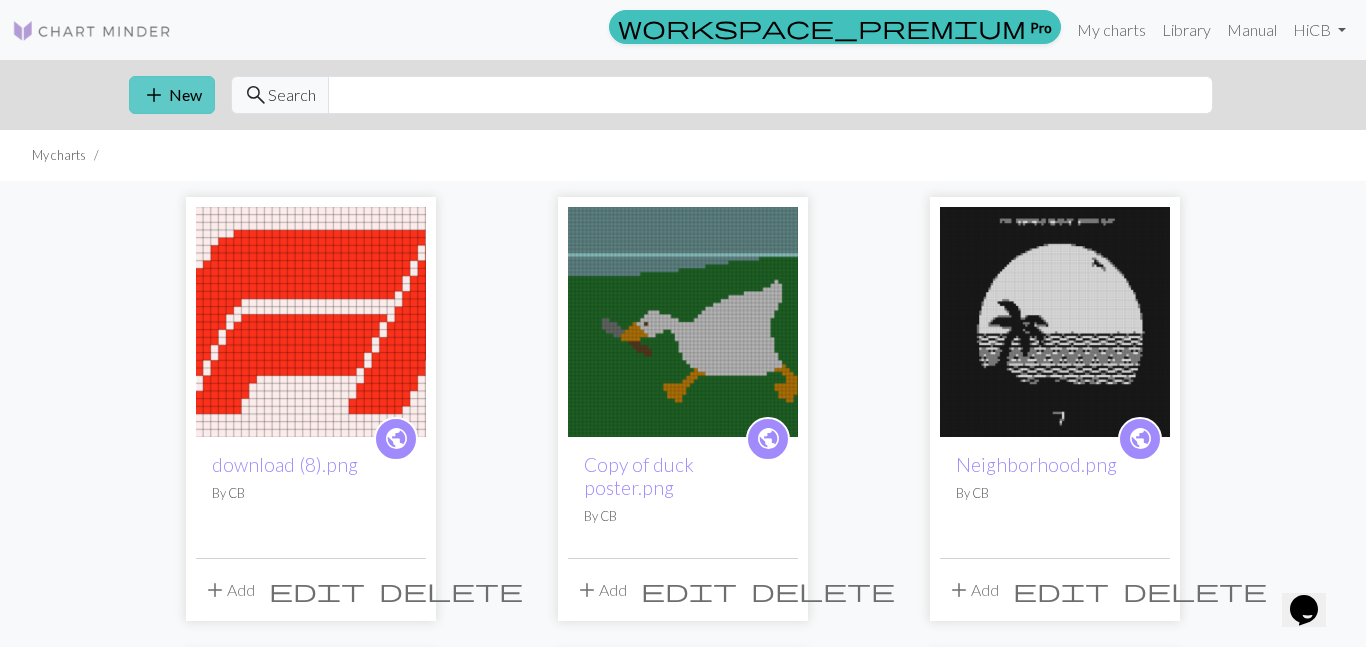 click on "add   New" at bounding box center (172, 95) 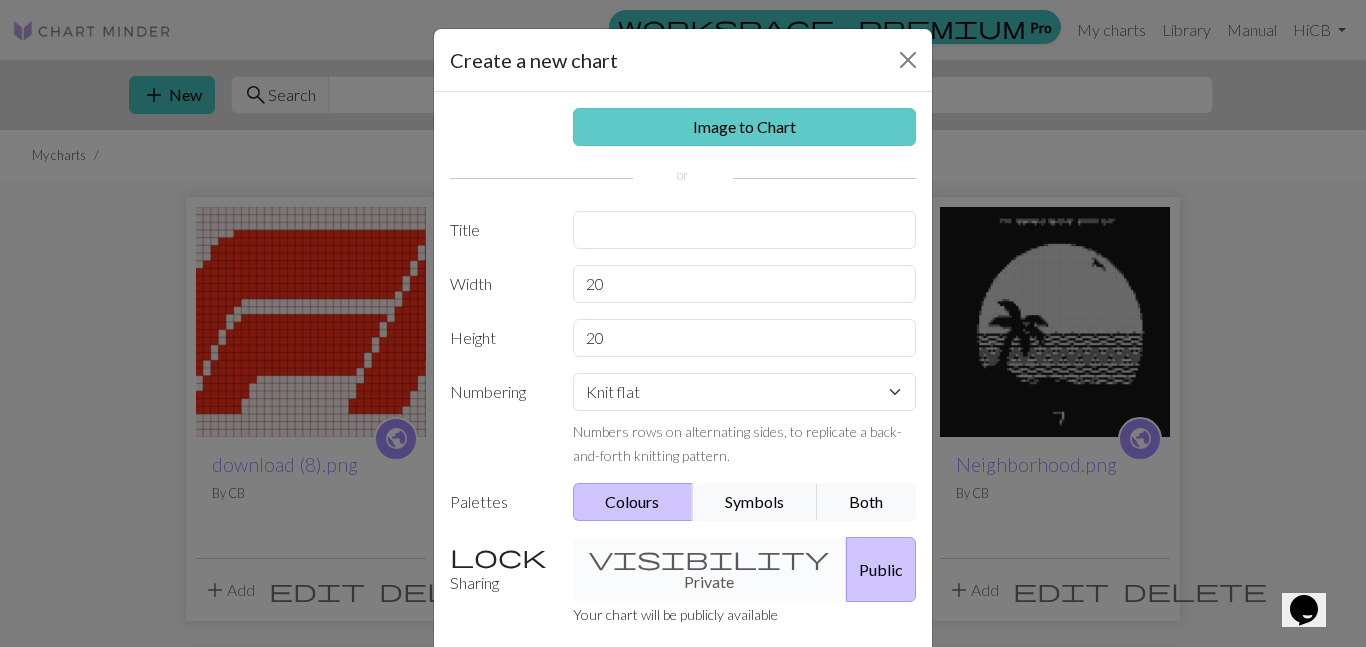click on "Image to Chart" at bounding box center (745, 127) 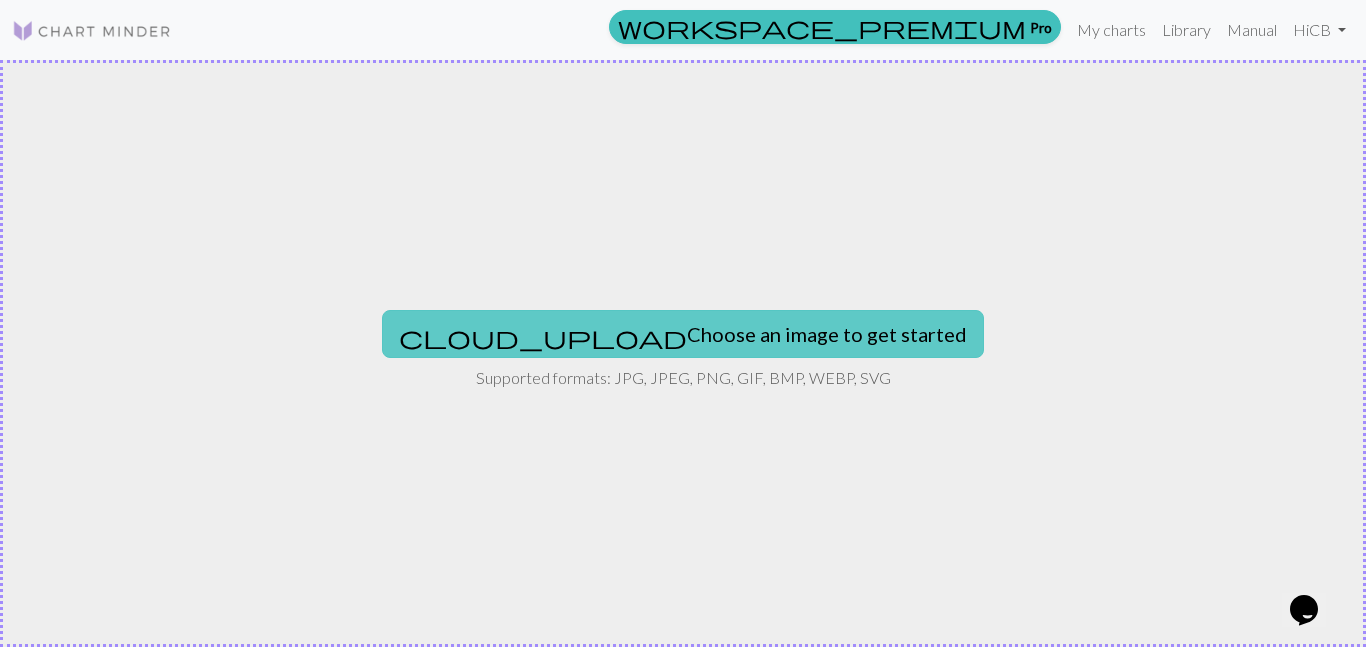 click on "cloud_upload  Choose an image to get started" at bounding box center (683, 334) 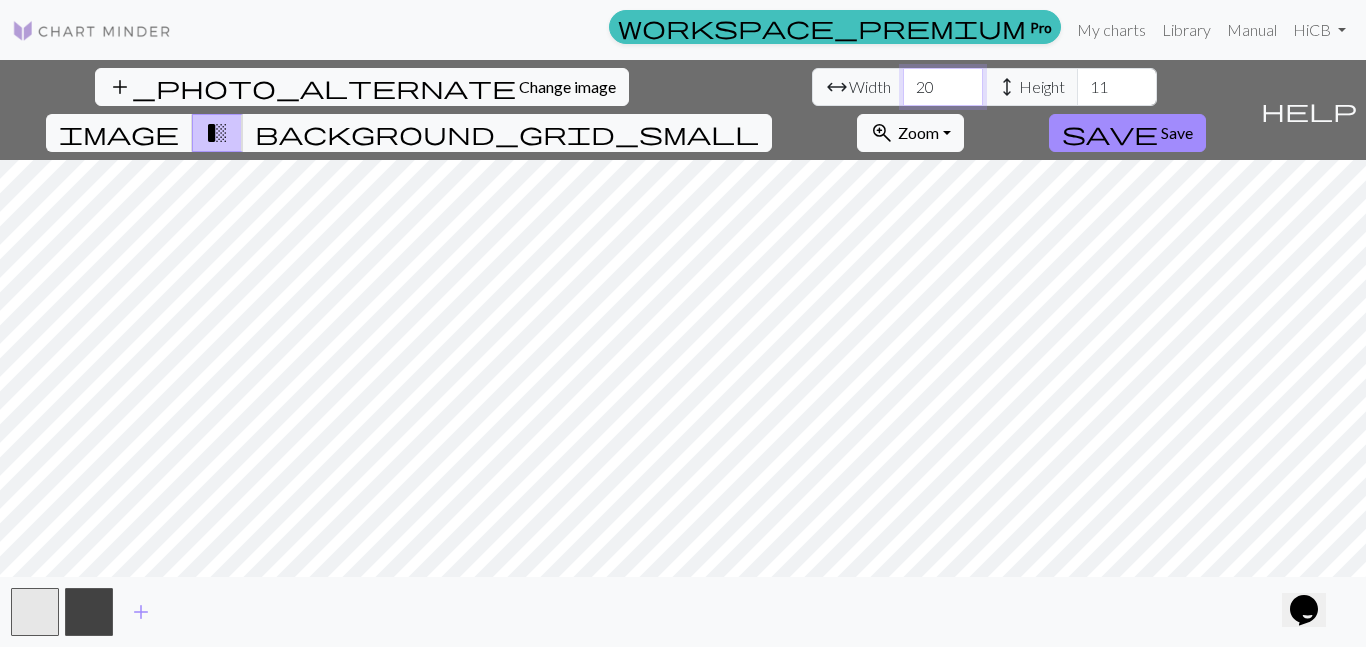 click on "20" at bounding box center (943, 87) 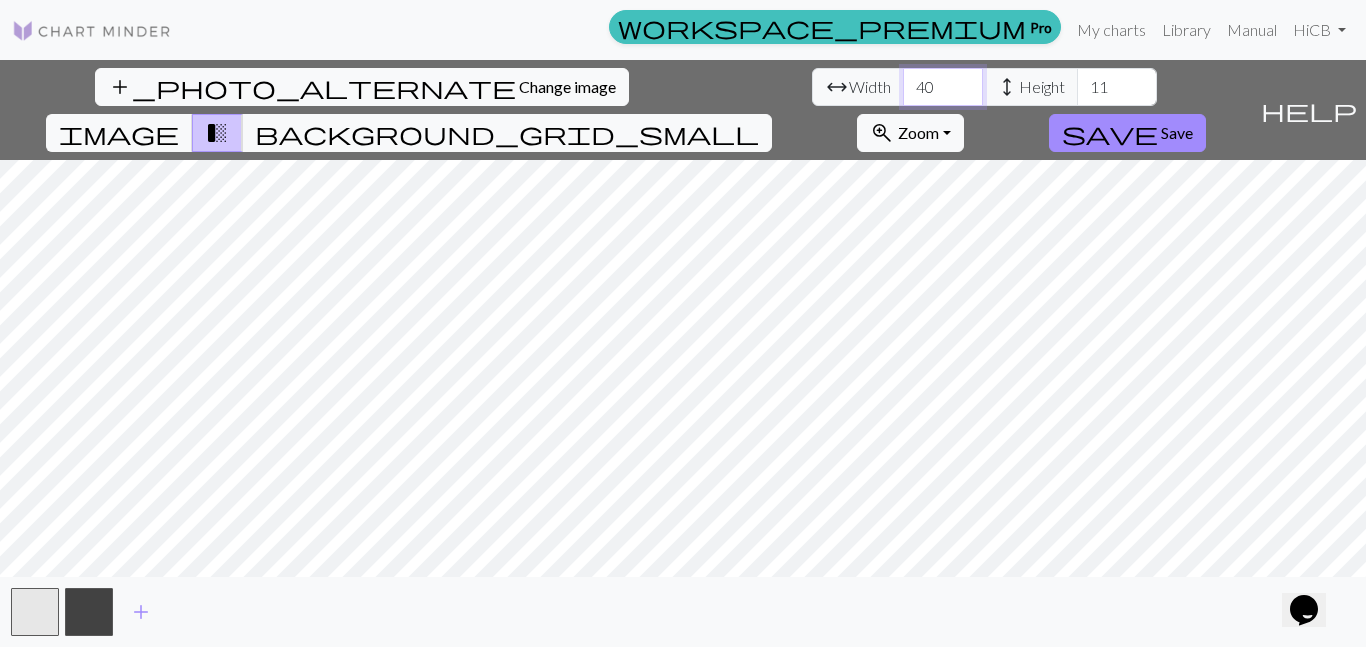 type on "40" 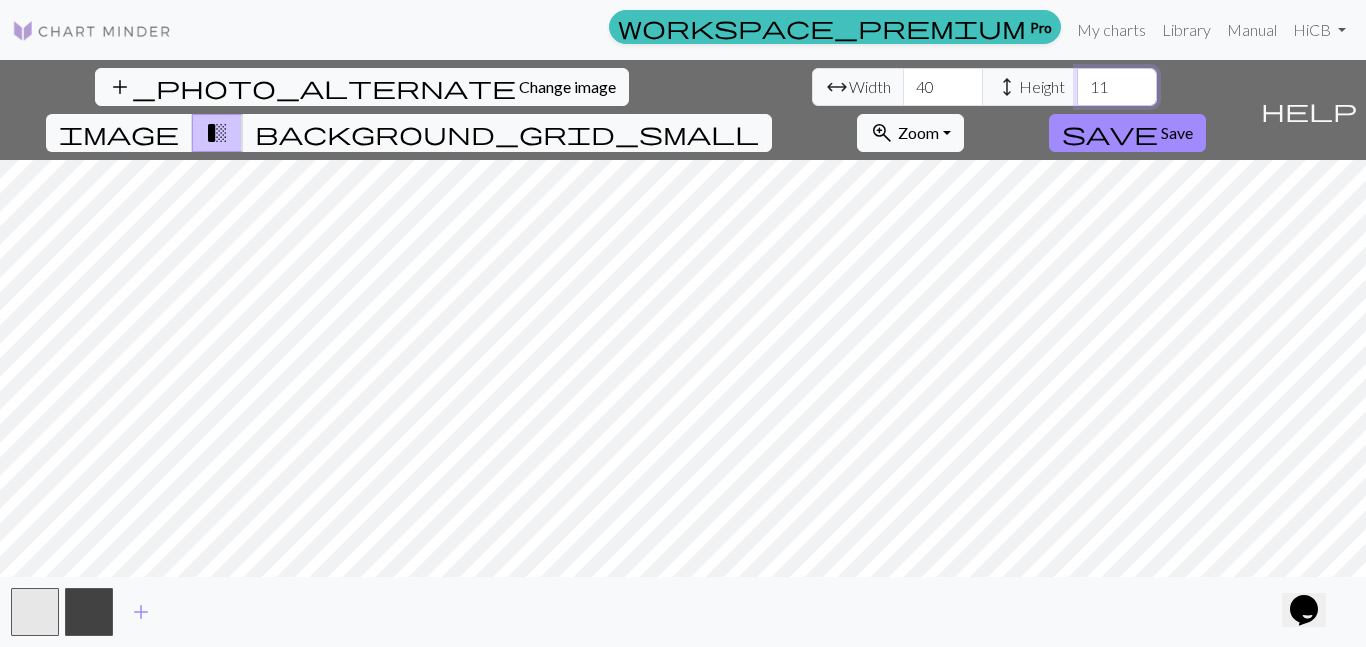 click on "11" at bounding box center (1117, 87) 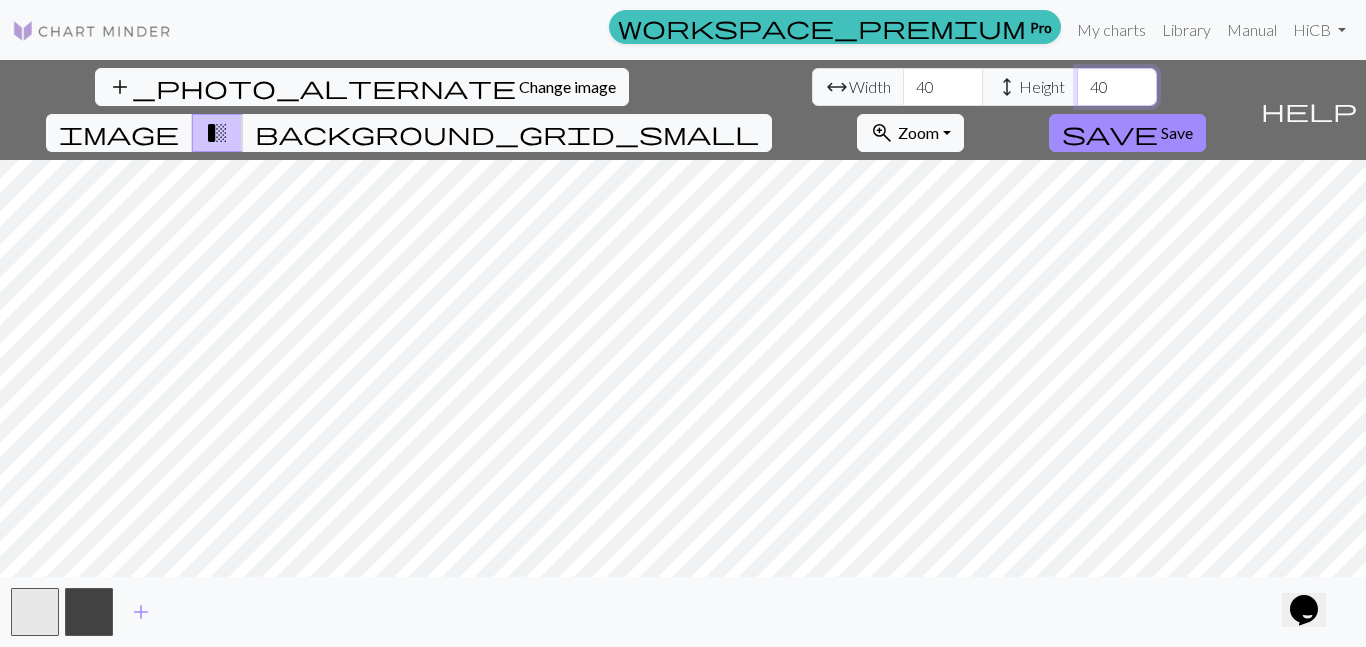 type on "4" 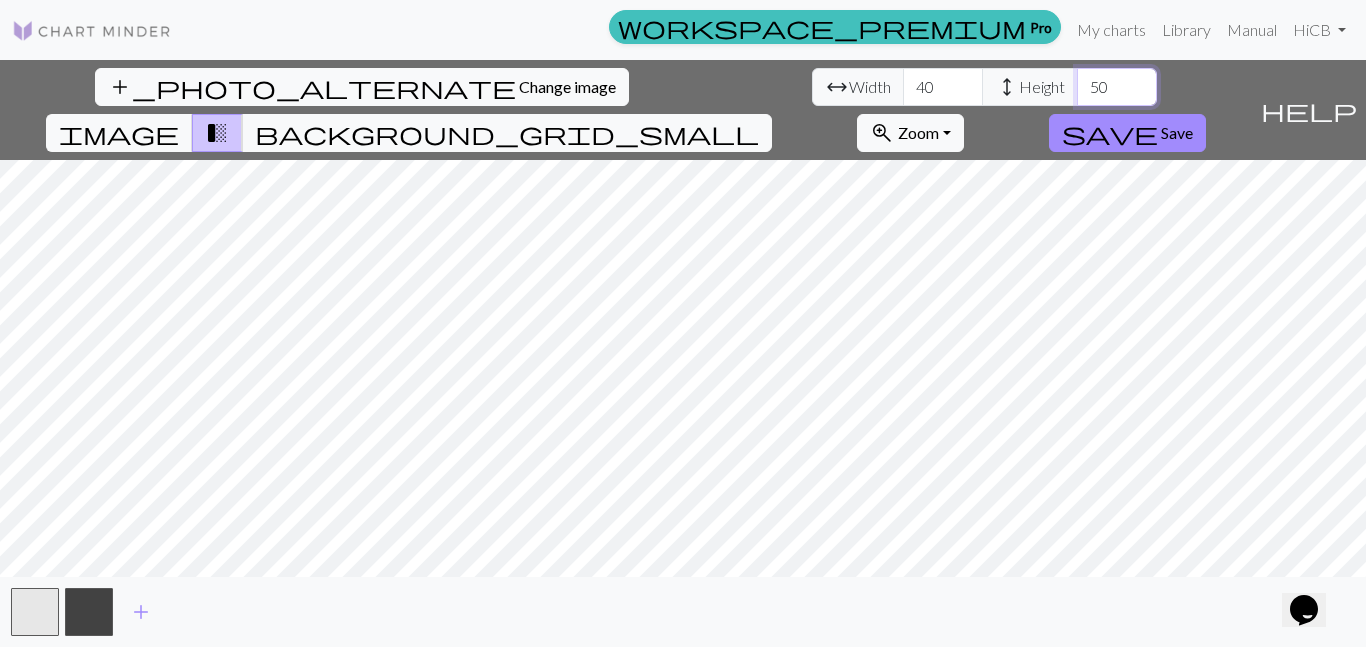 type on "5" 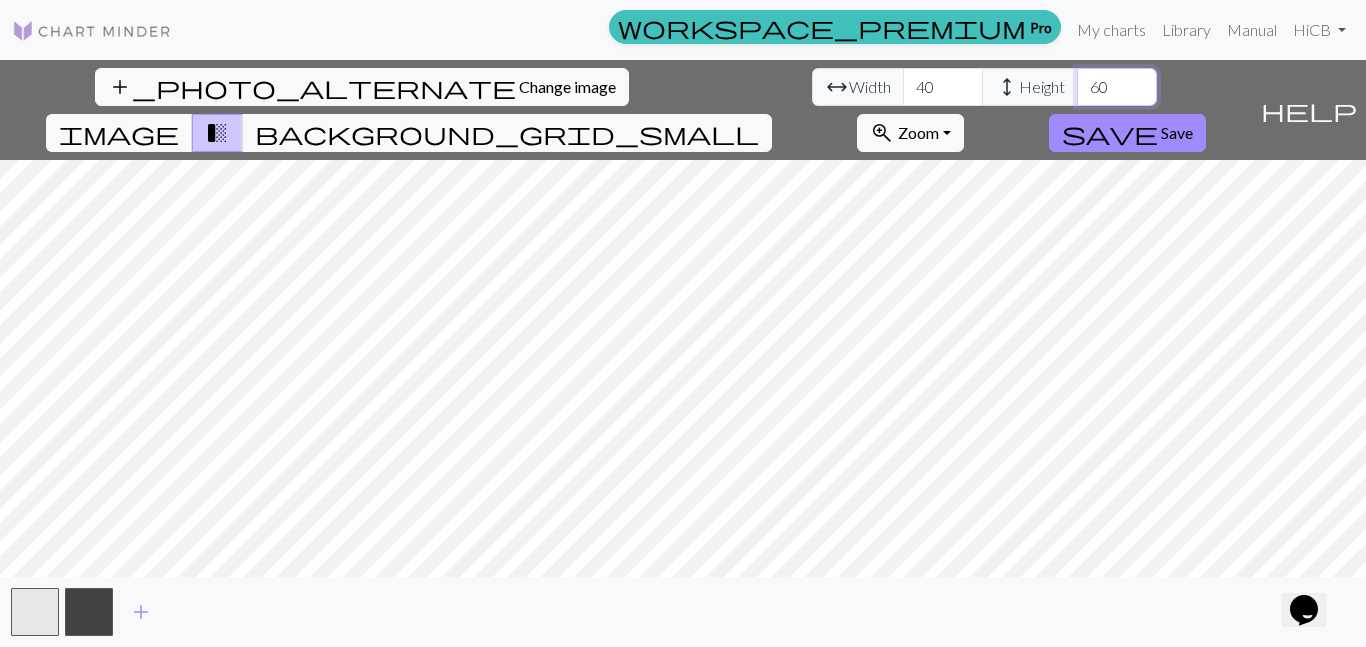 type on "60" 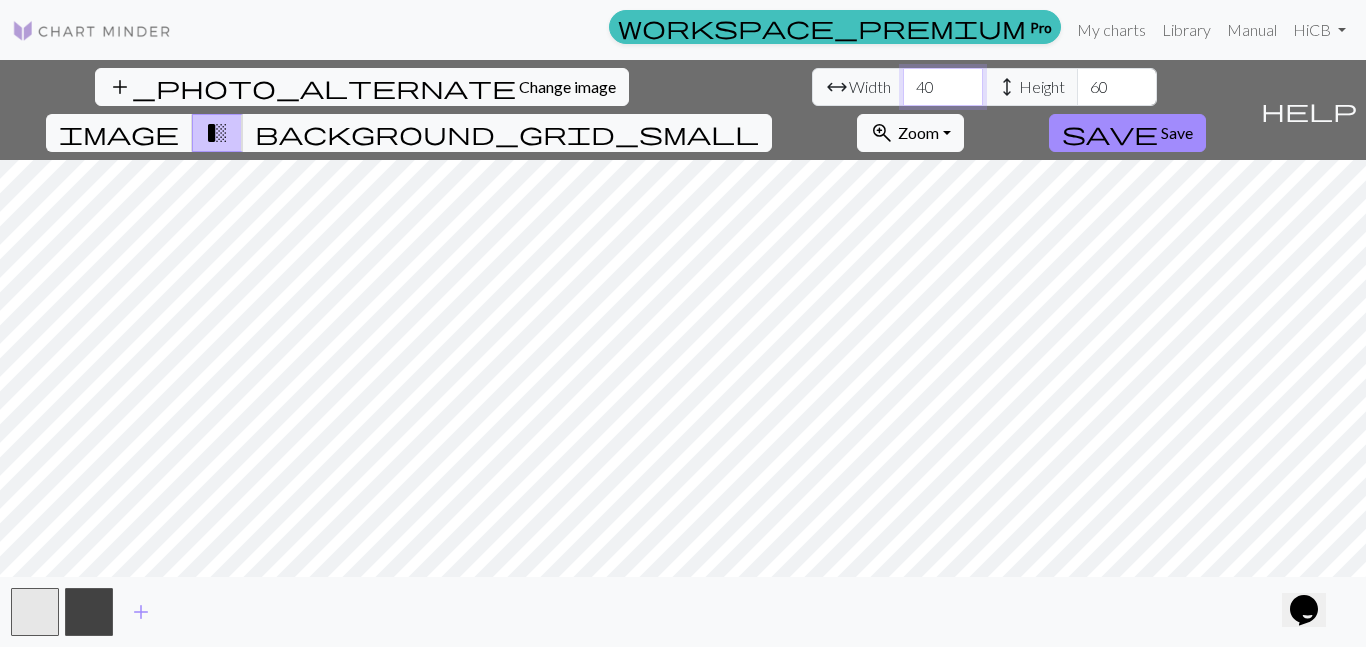 click on "40" at bounding box center (943, 87) 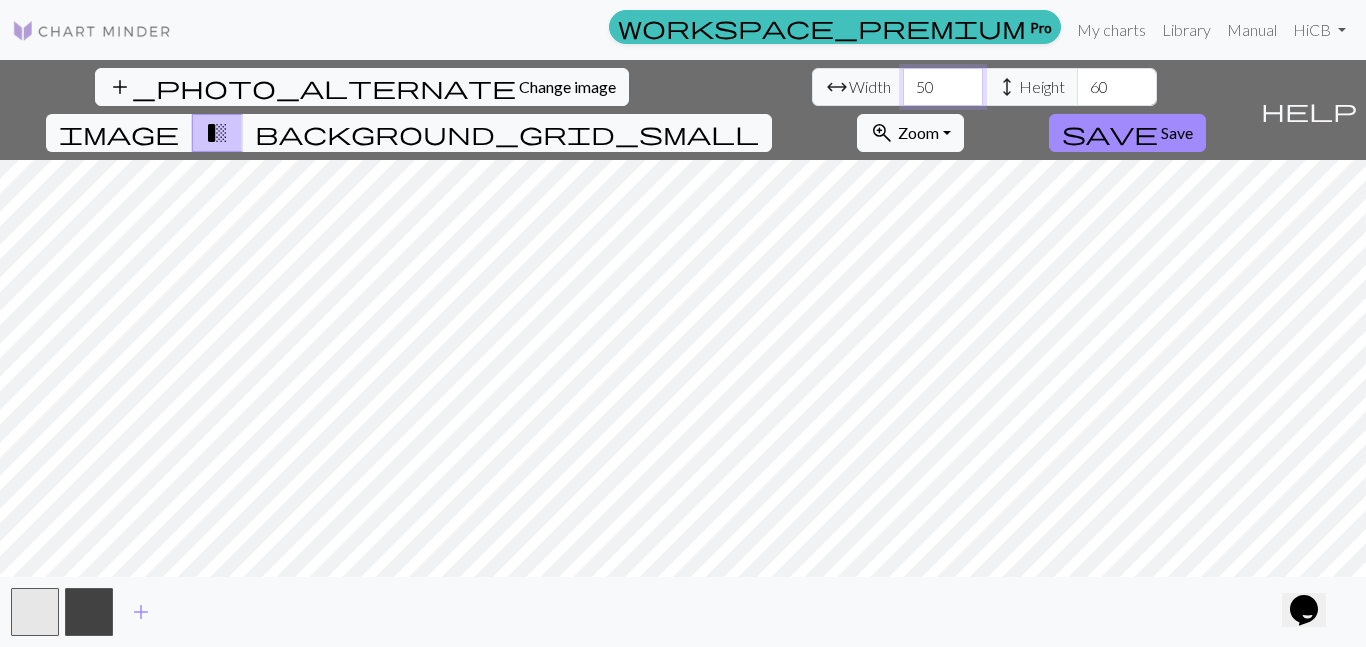 type on "50" 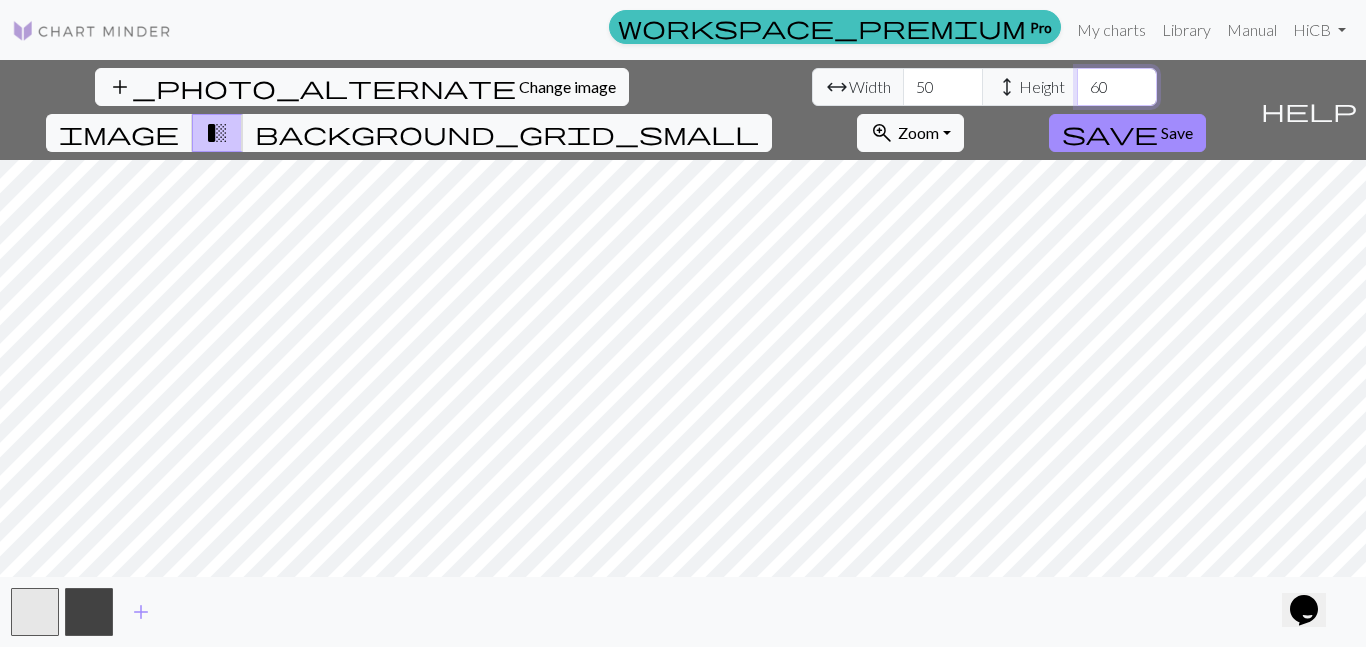 click on "60" at bounding box center (1117, 87) 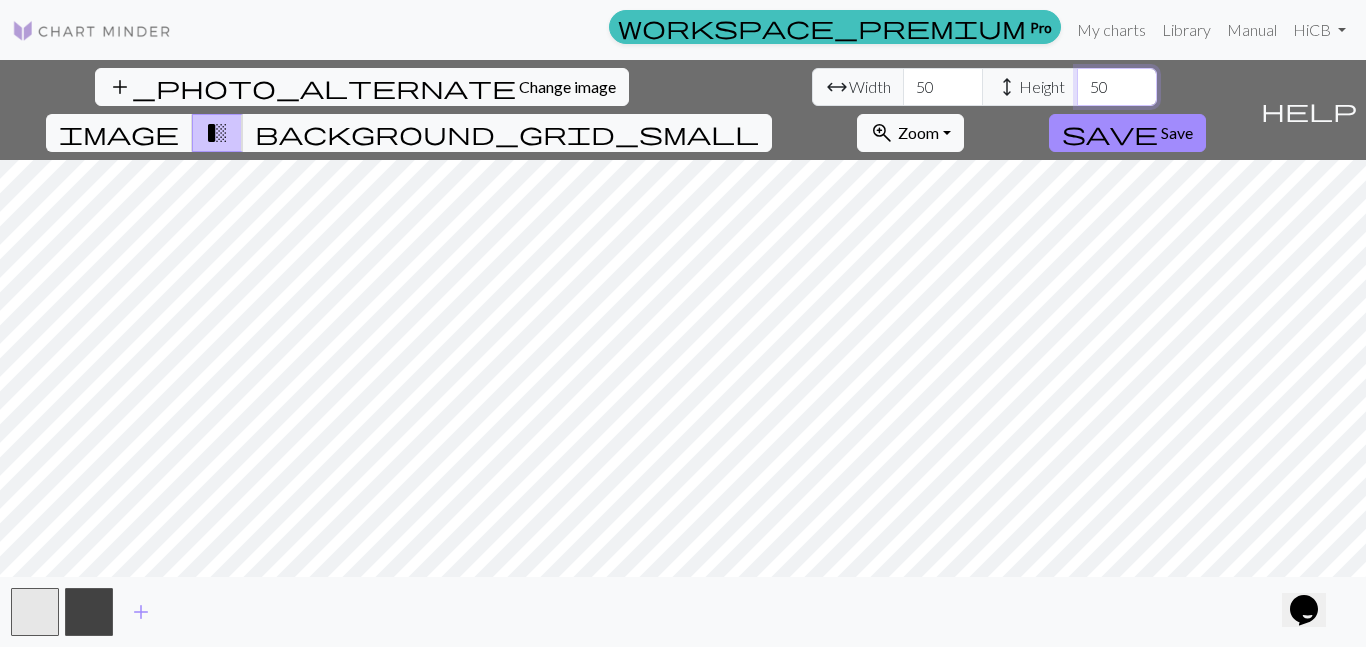 type on "5" 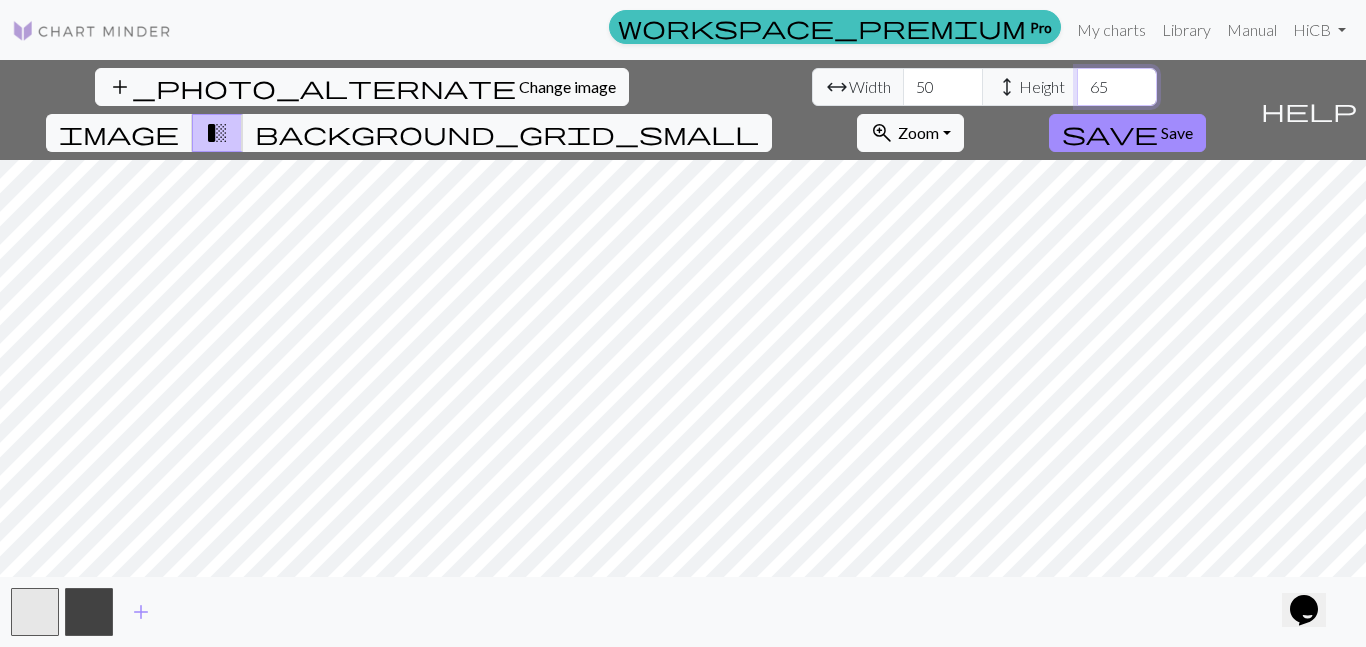 type on "6" 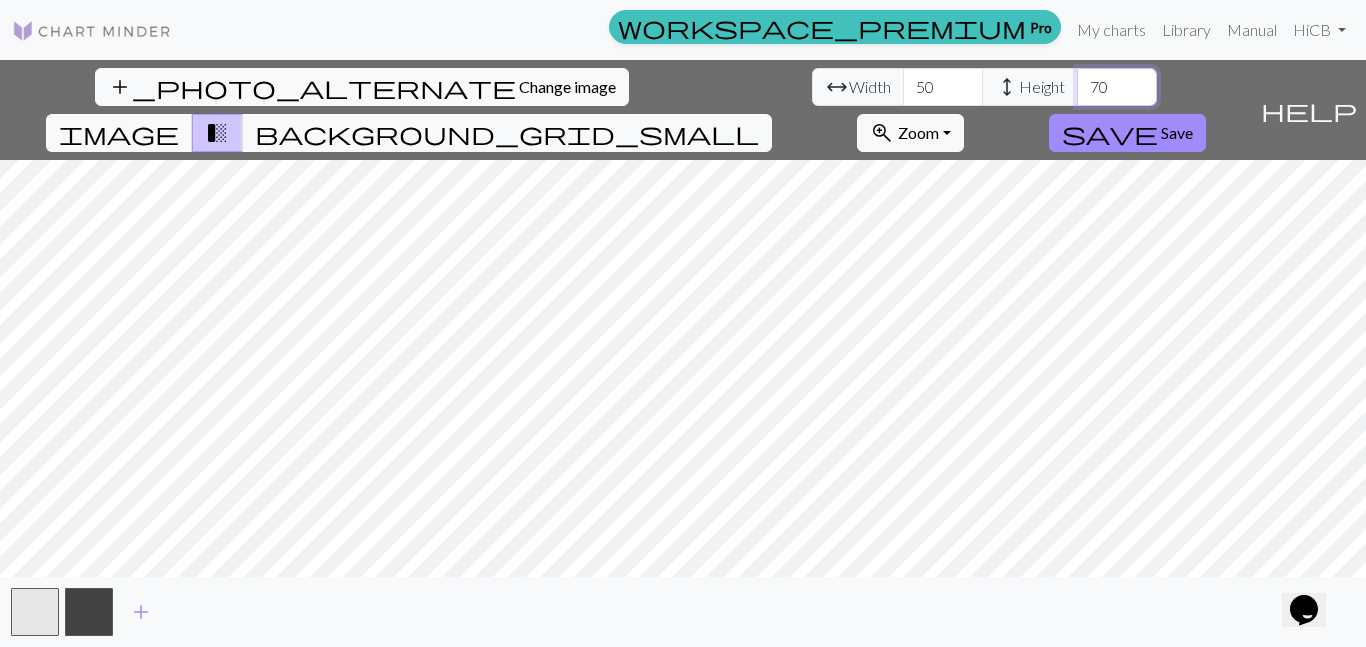 type on "7" 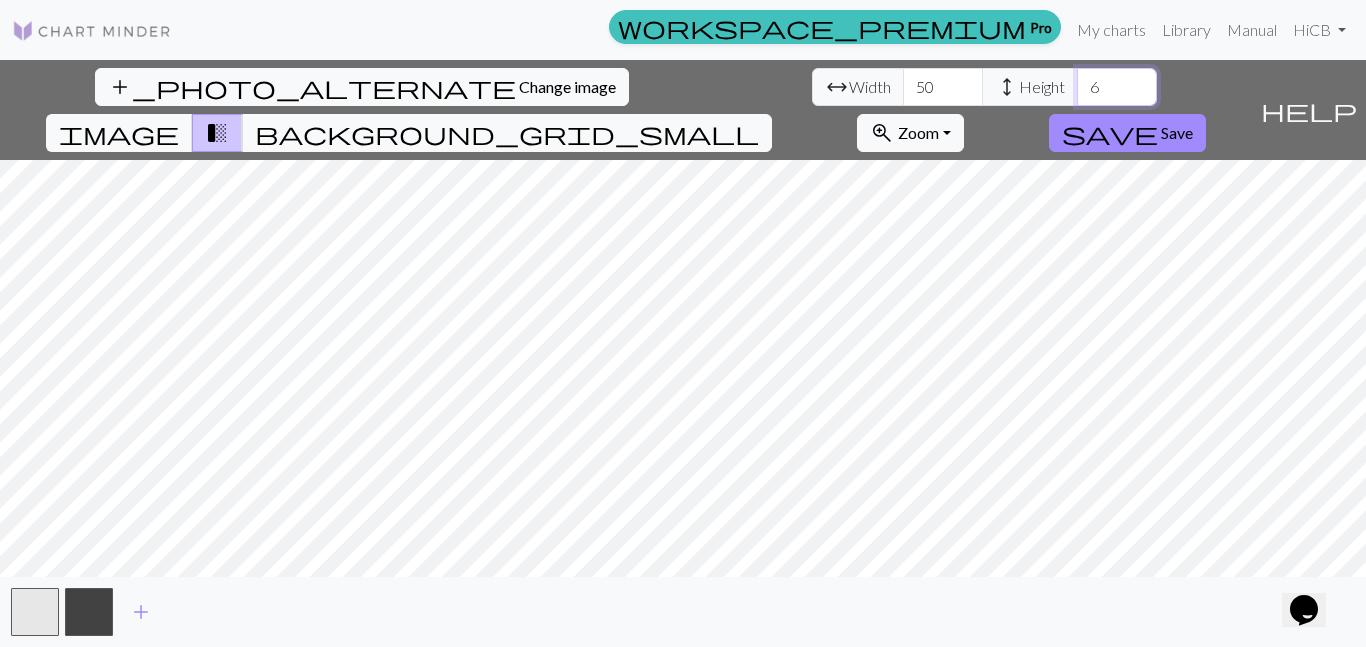 type on "60" 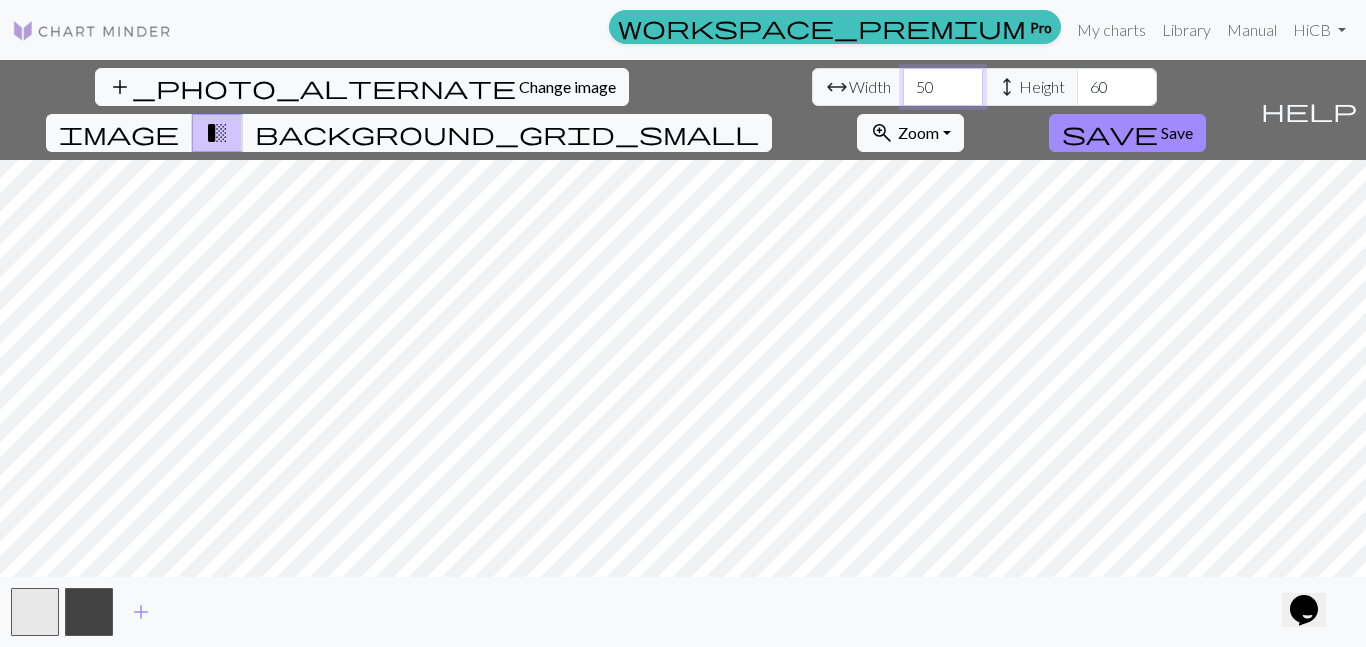 click on "50" at bounding box center (943, 87) 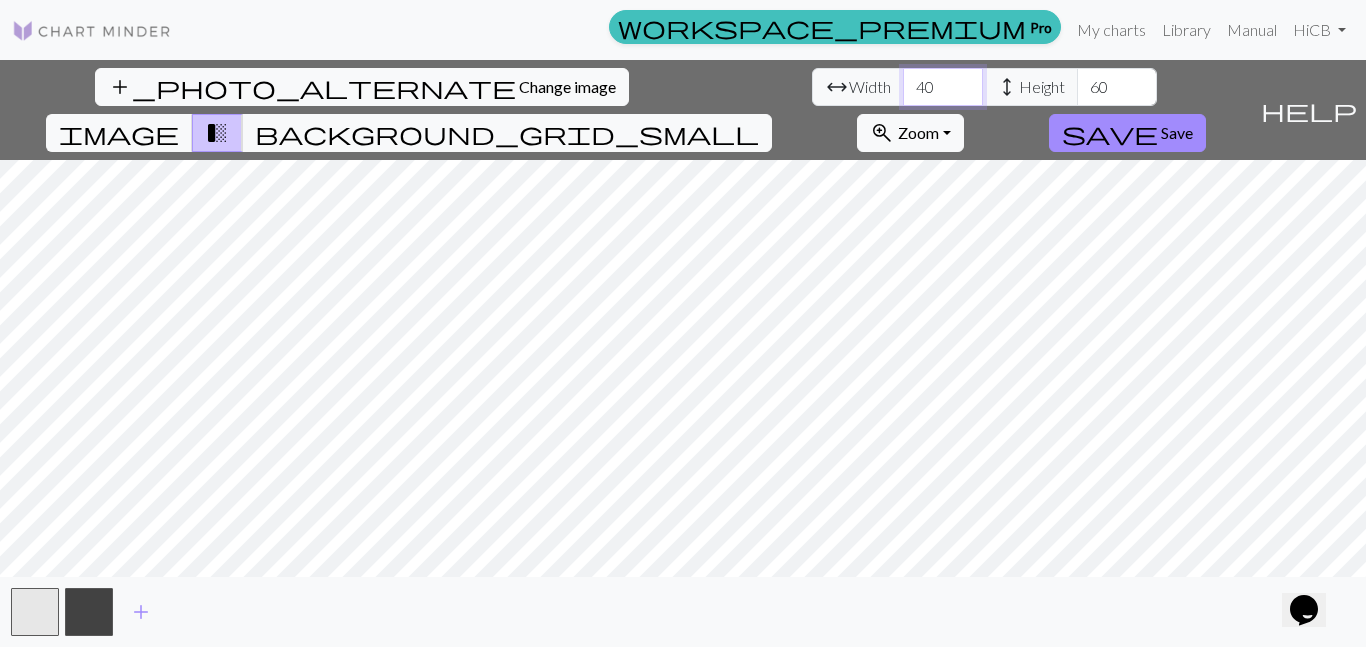 type on "4" 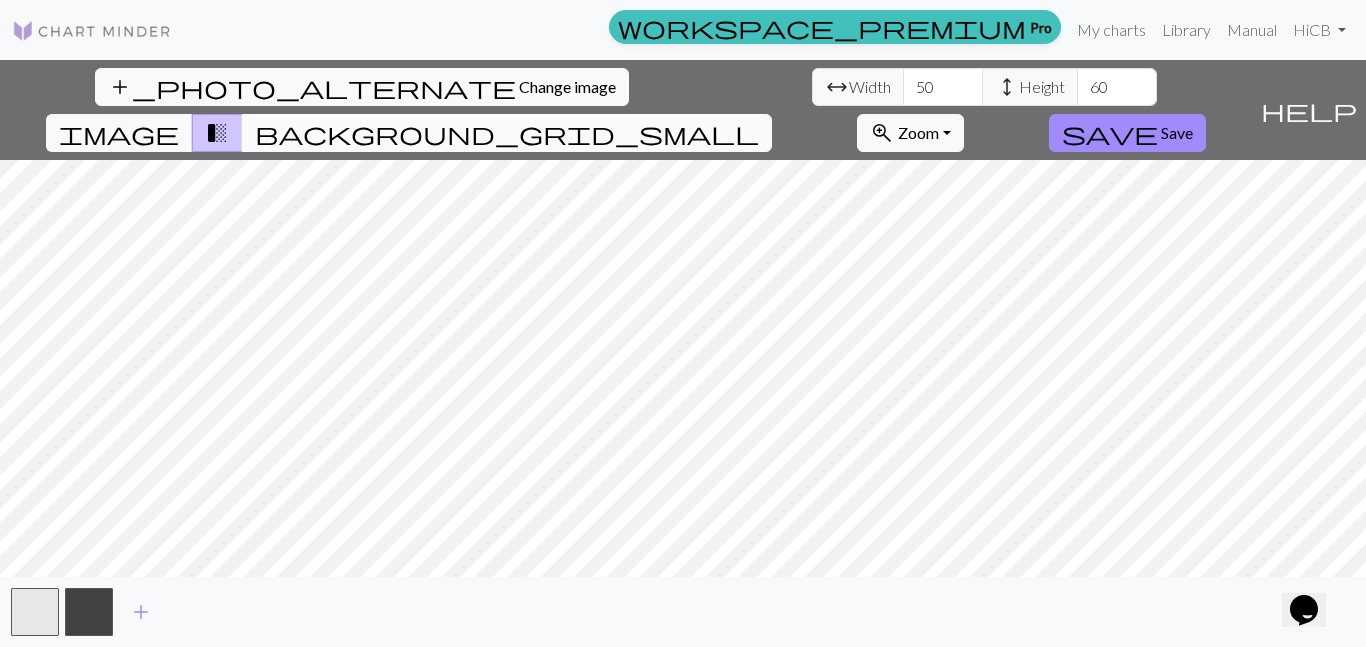 click on "background_grid_small" at bounding box center [507, 133] 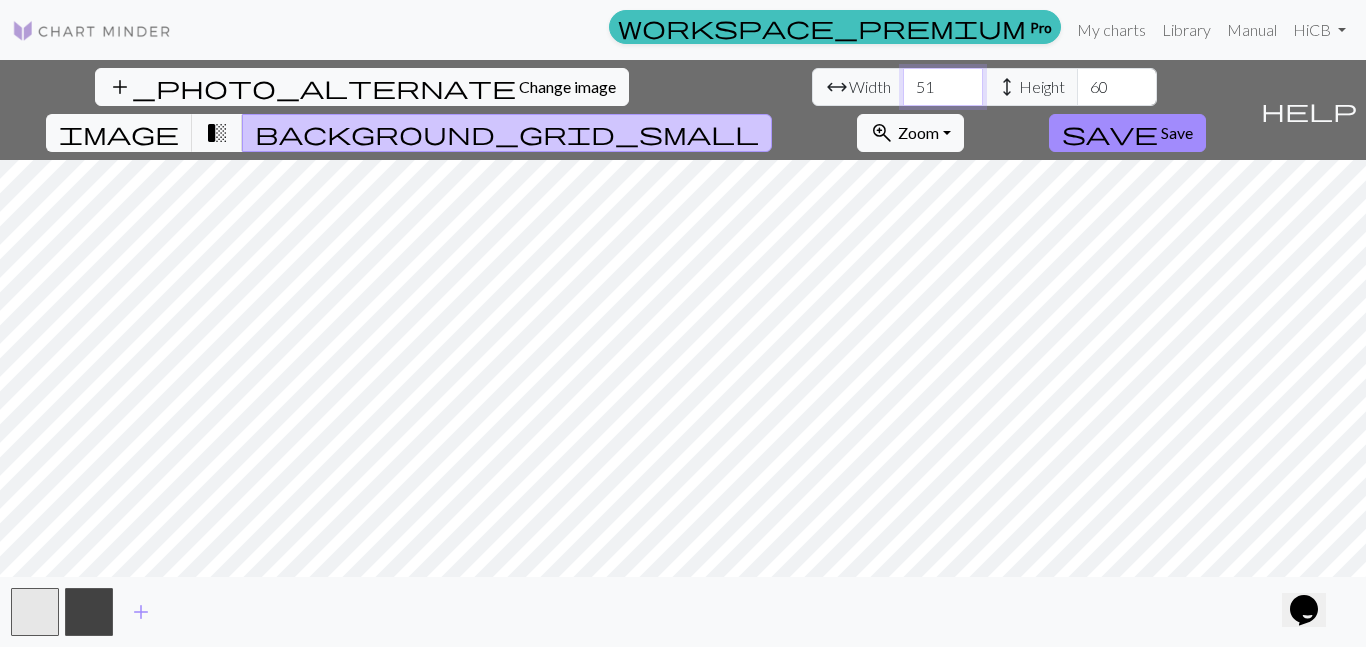 click on "51" at bounding box center (943, 87) 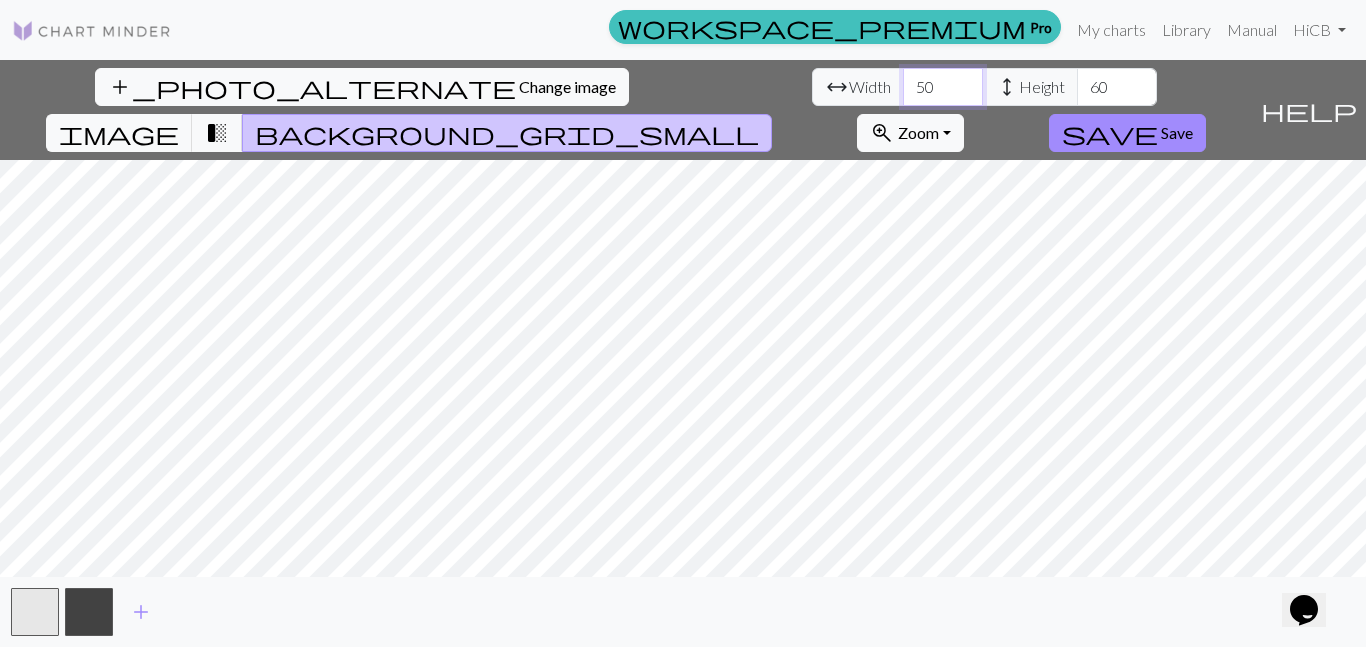 click on "50" at bounding box center [943, 87] 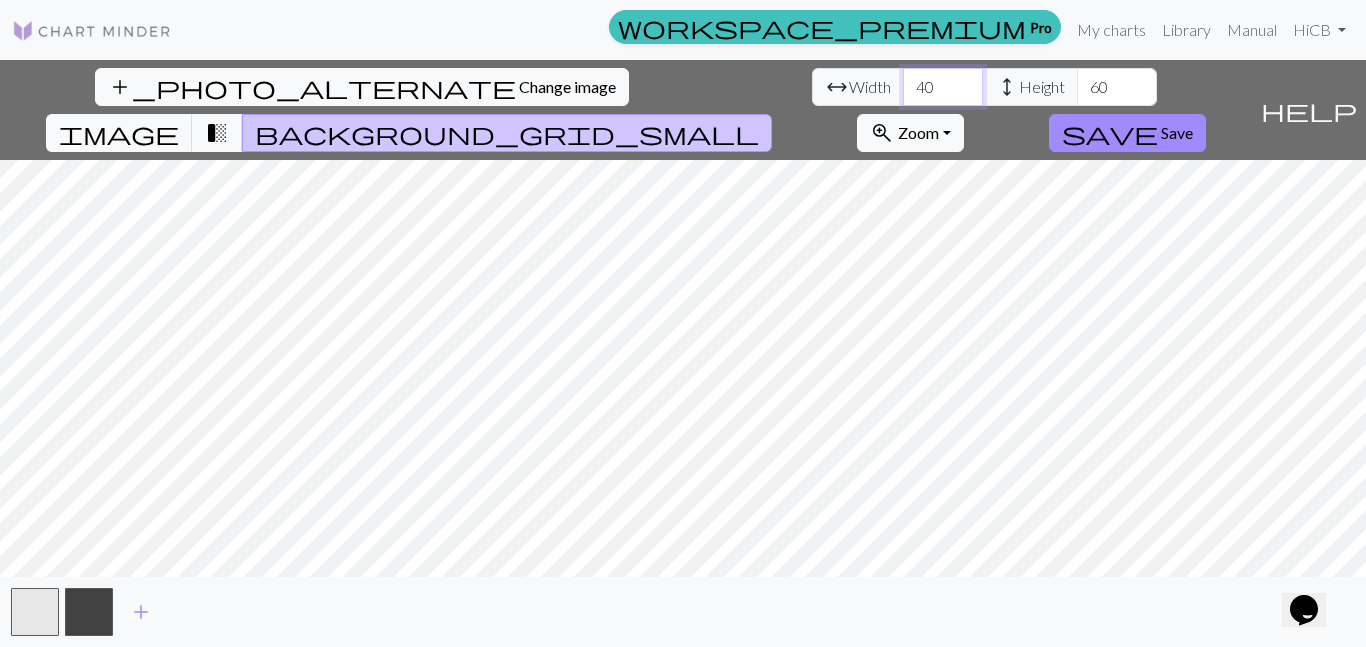 type on "4" 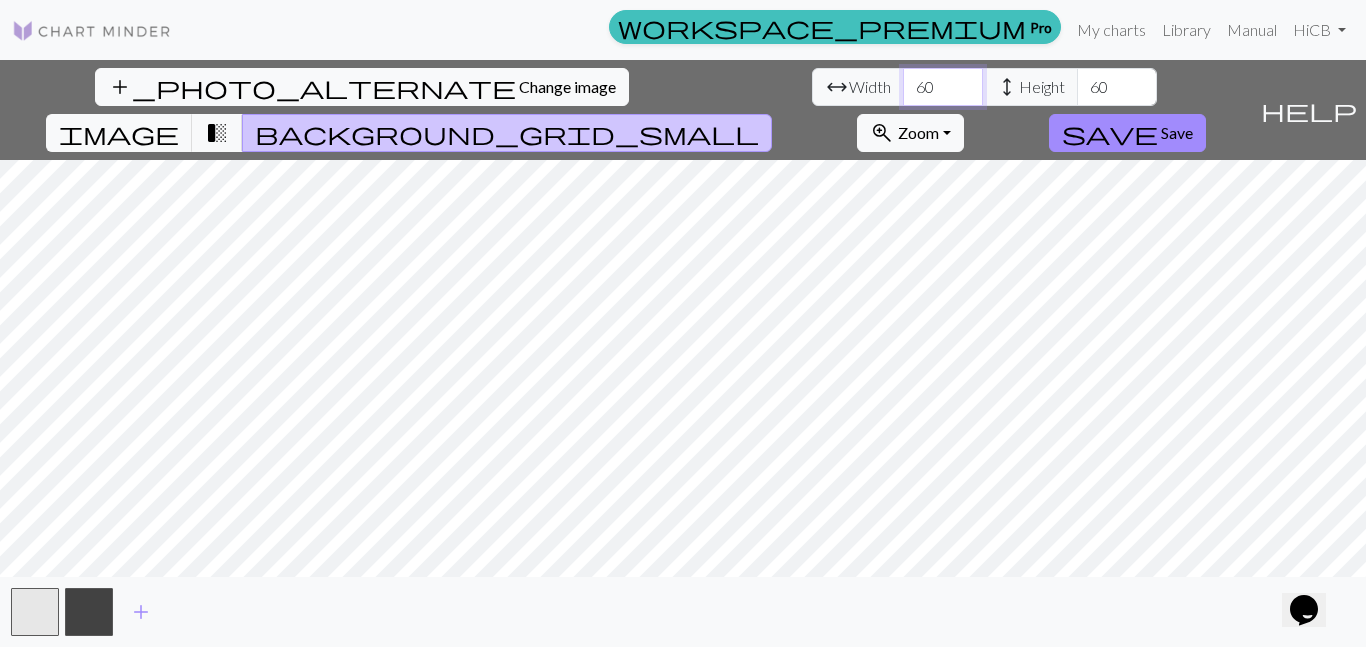 type on "60" 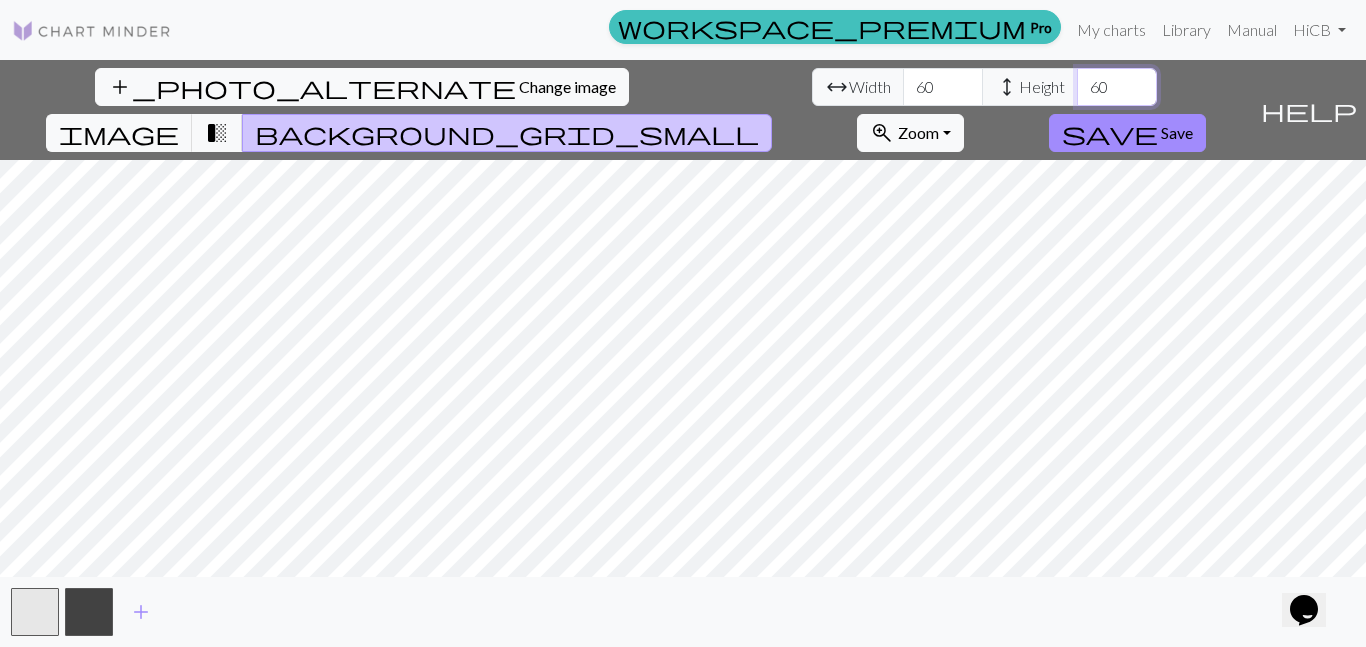 click on "60" at bounding box center [1117, 87] 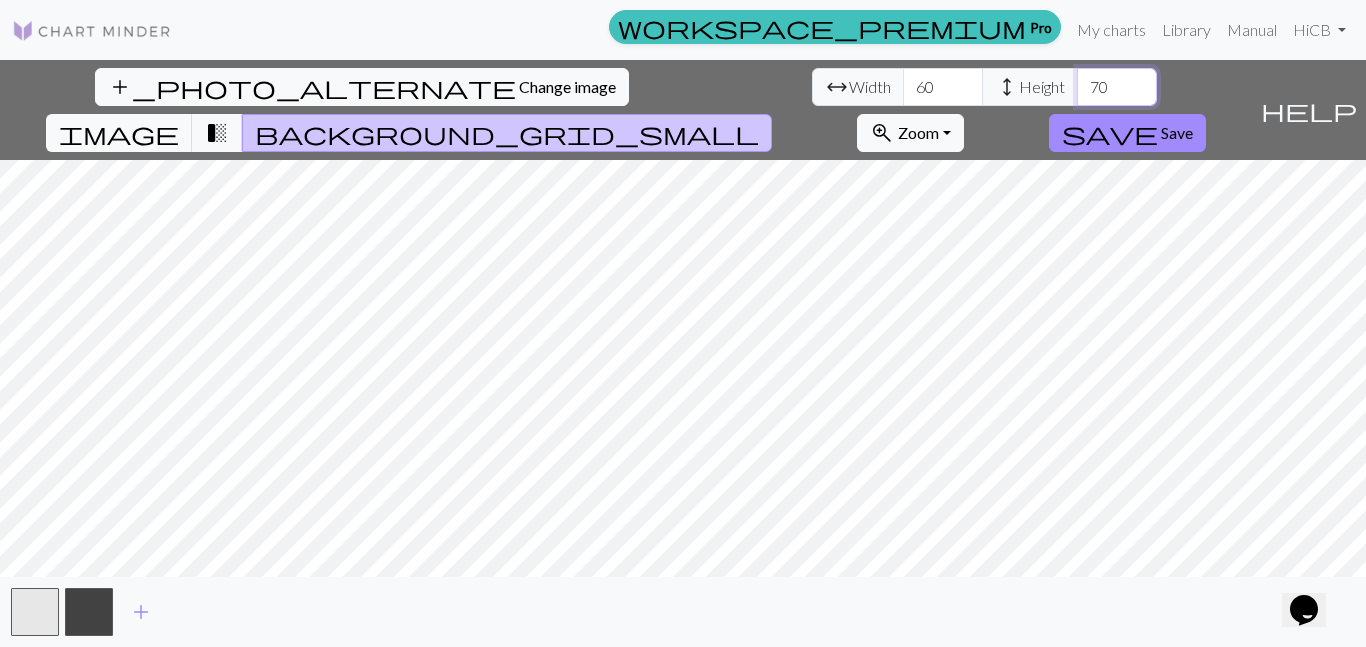 type on "7" 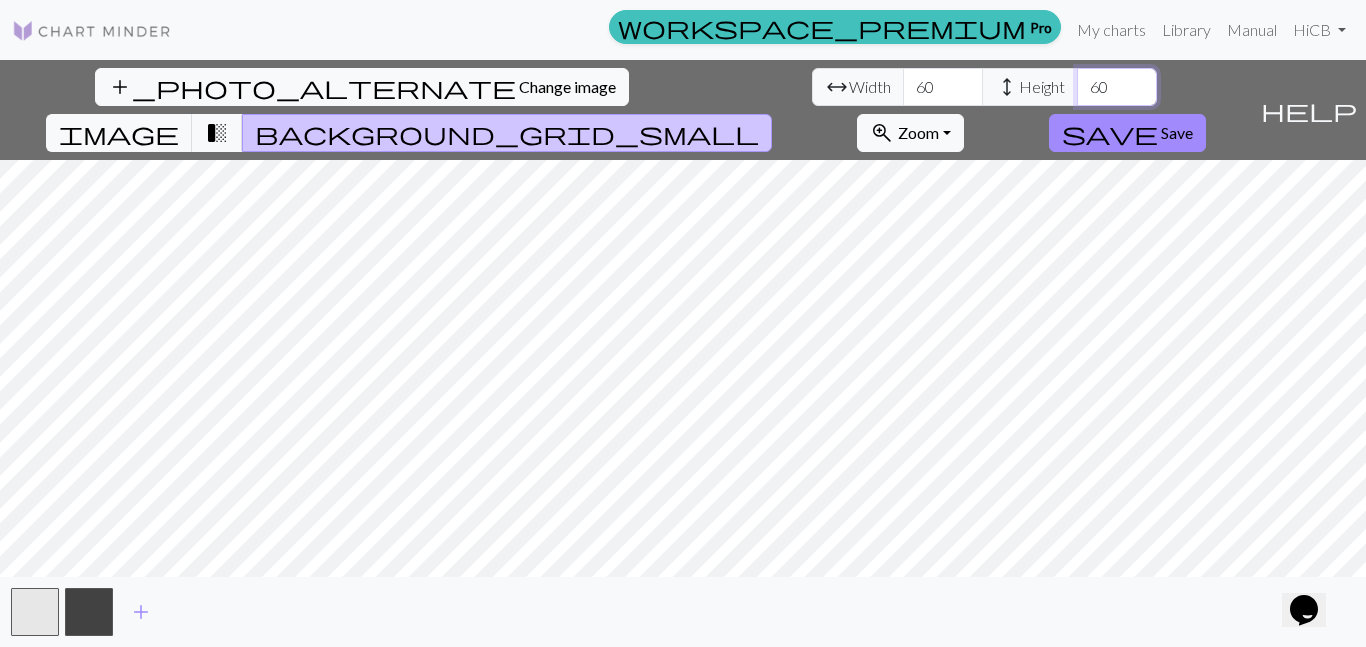 type on "6" 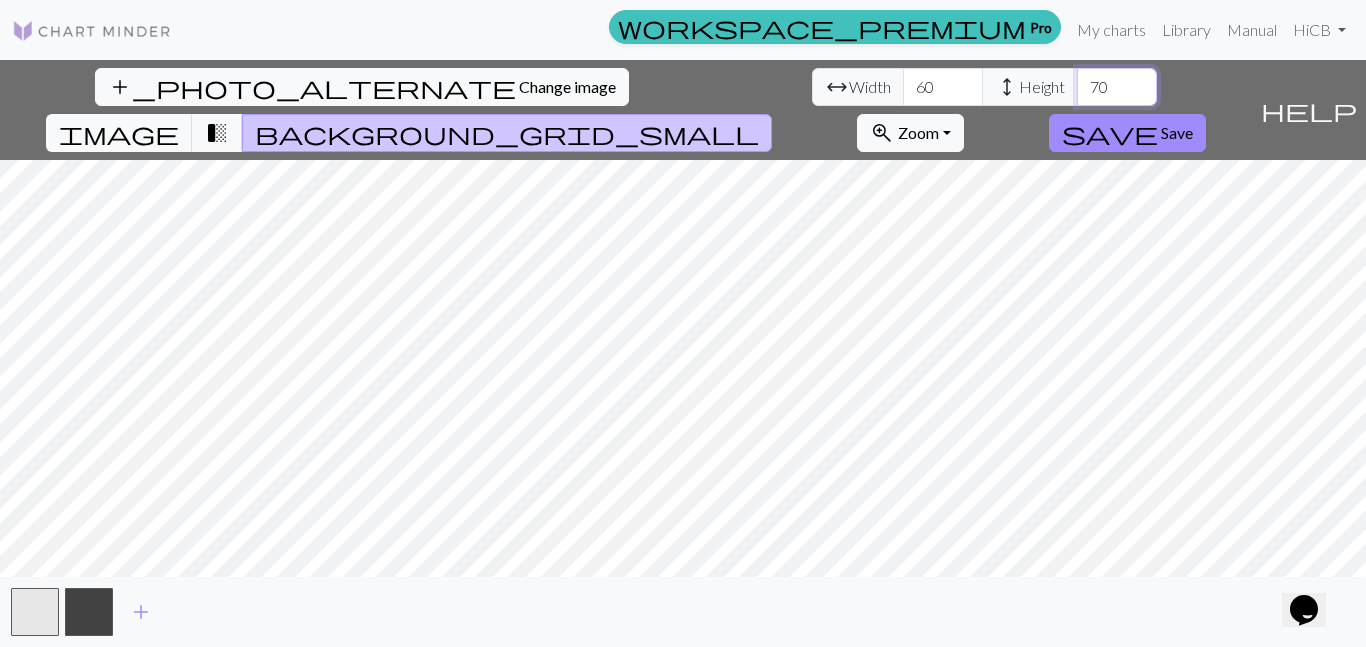 type on "70" 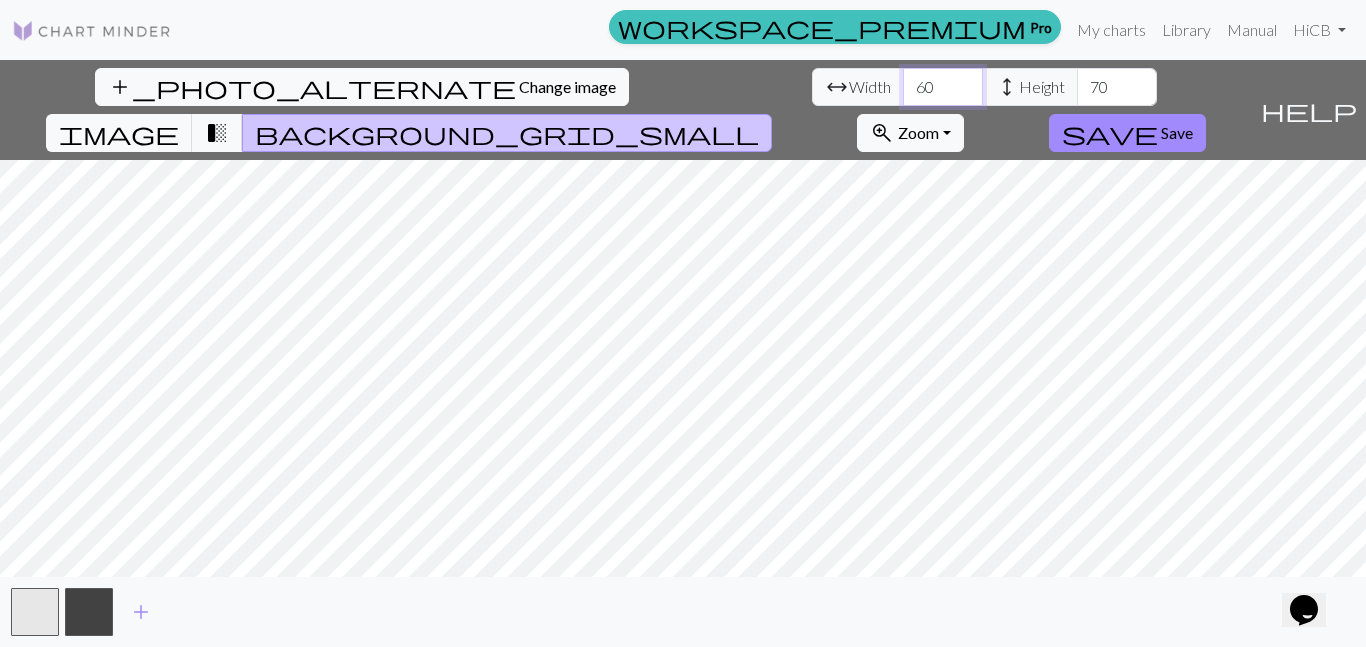 click on "60" at bounding box center [943, 87] 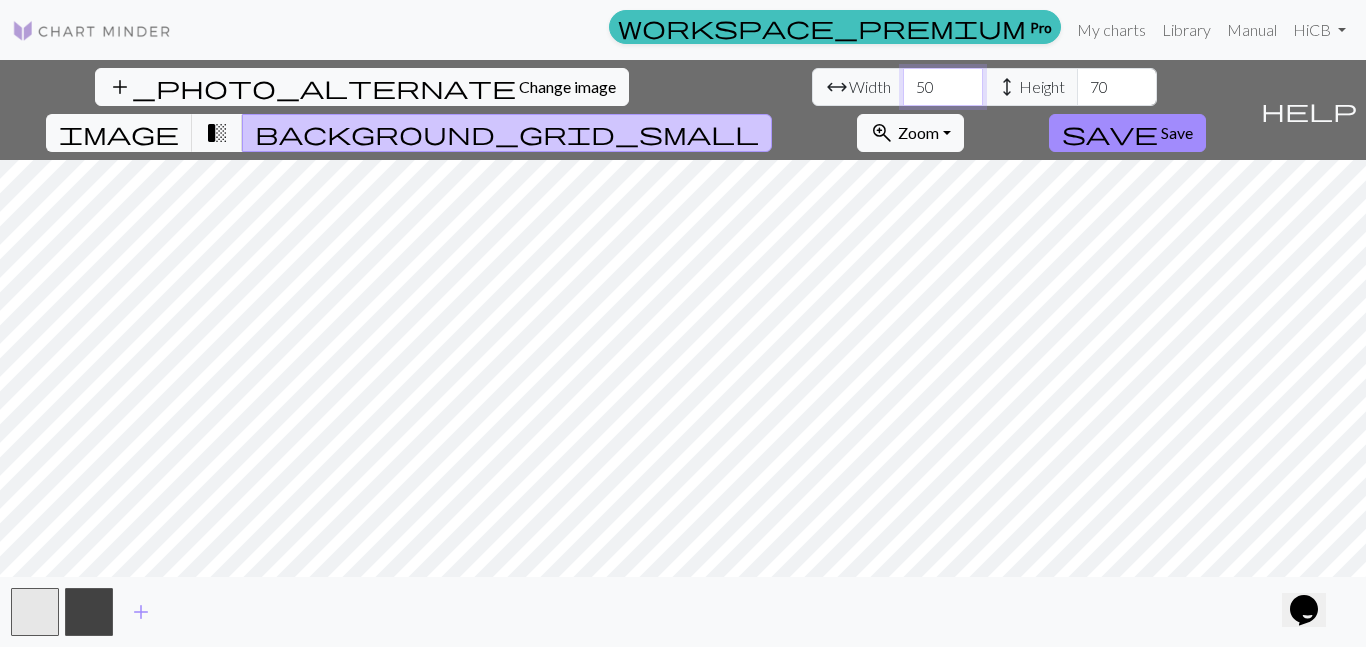 type on "50" 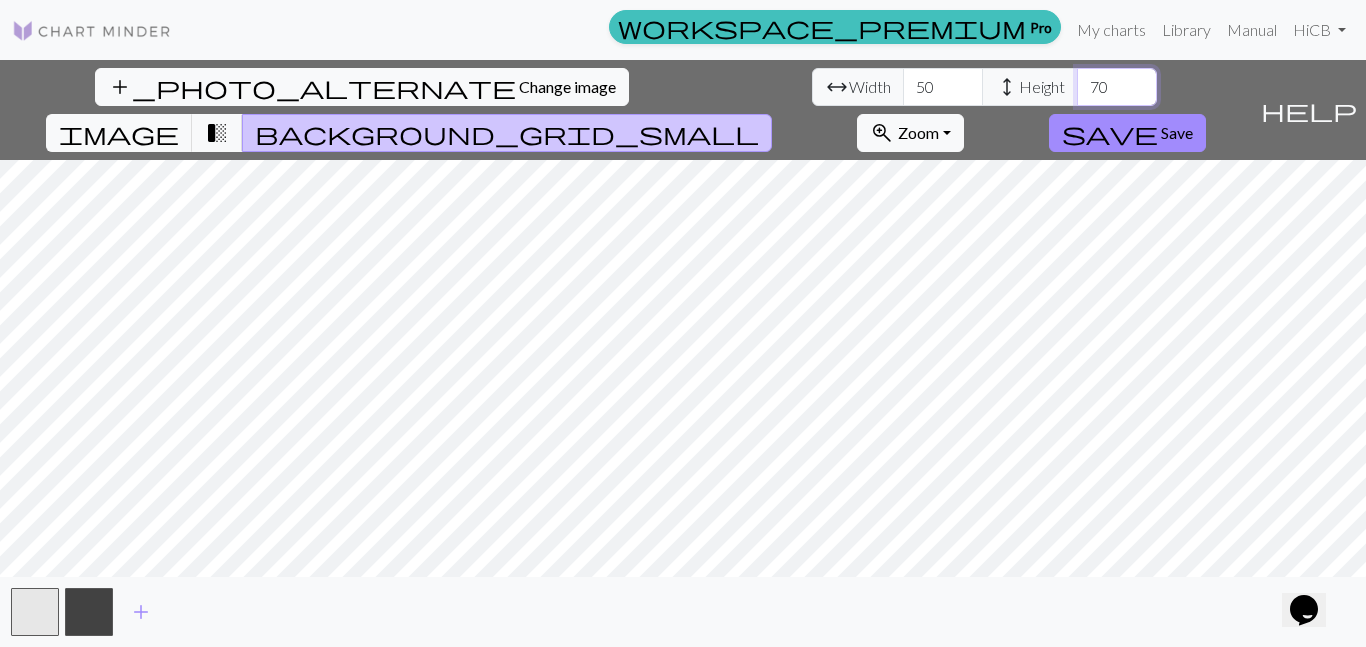 click on "70" at bounding box center [1117, 87] 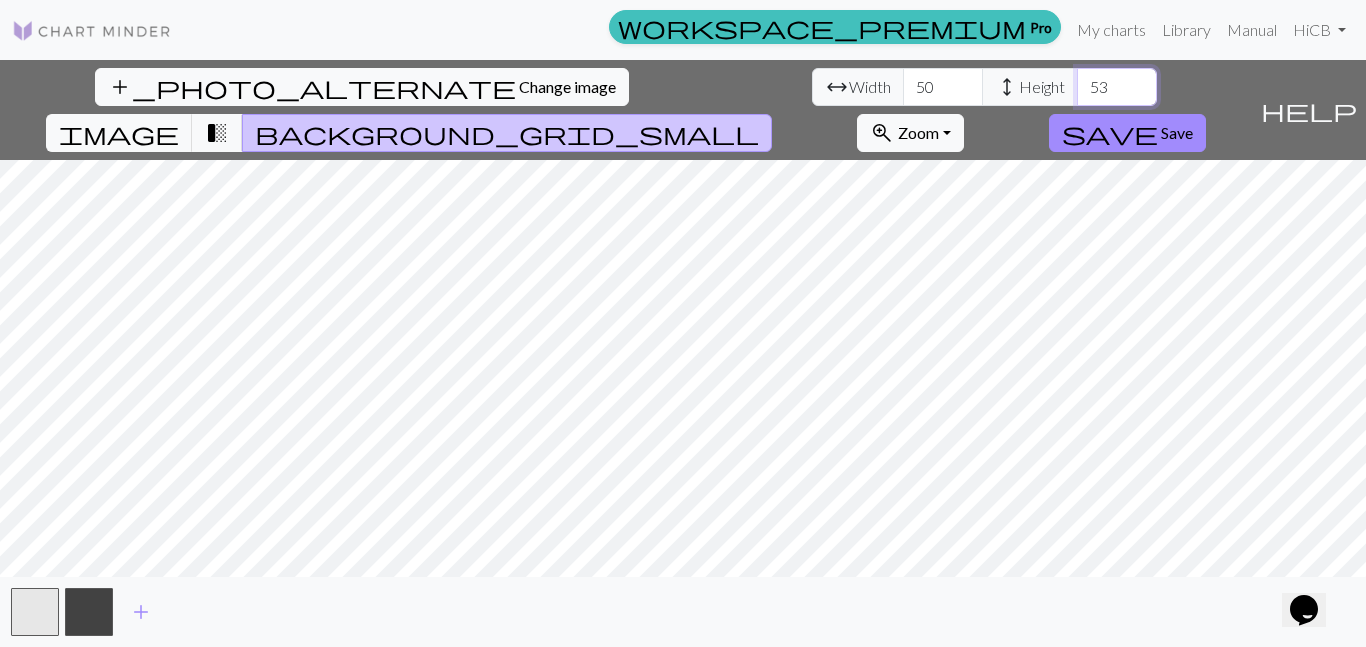 type on "5" 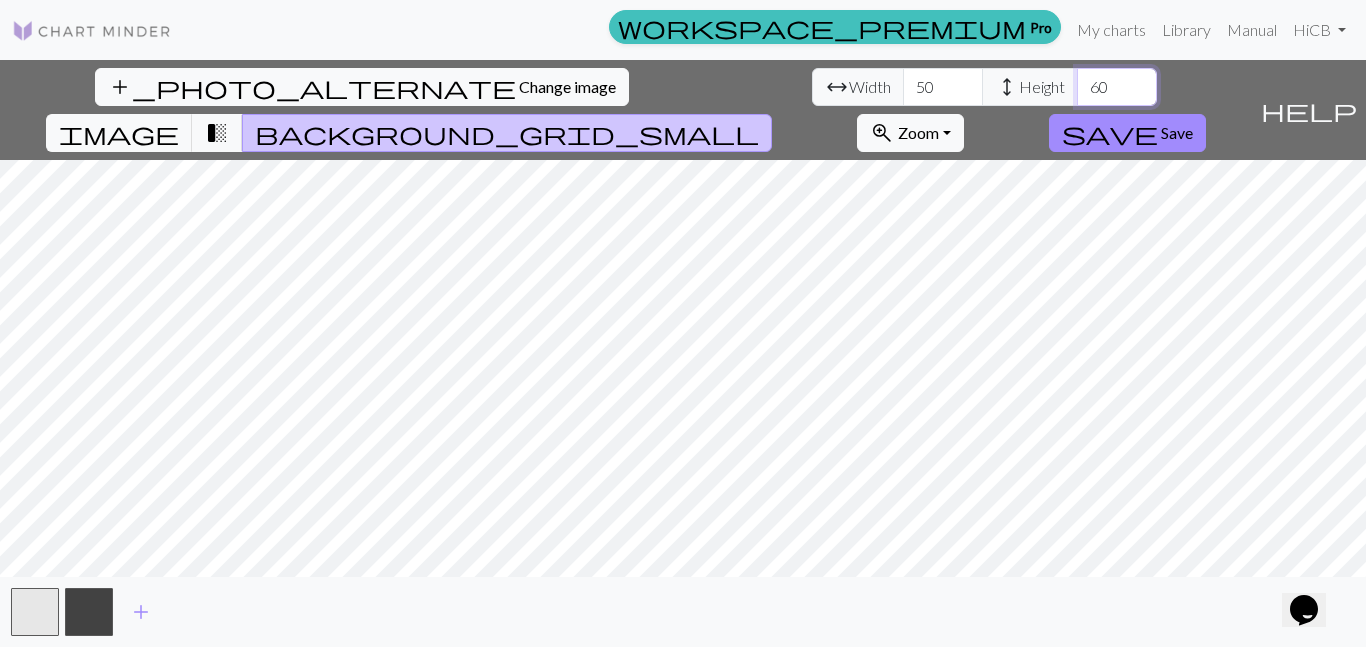 type on "6" 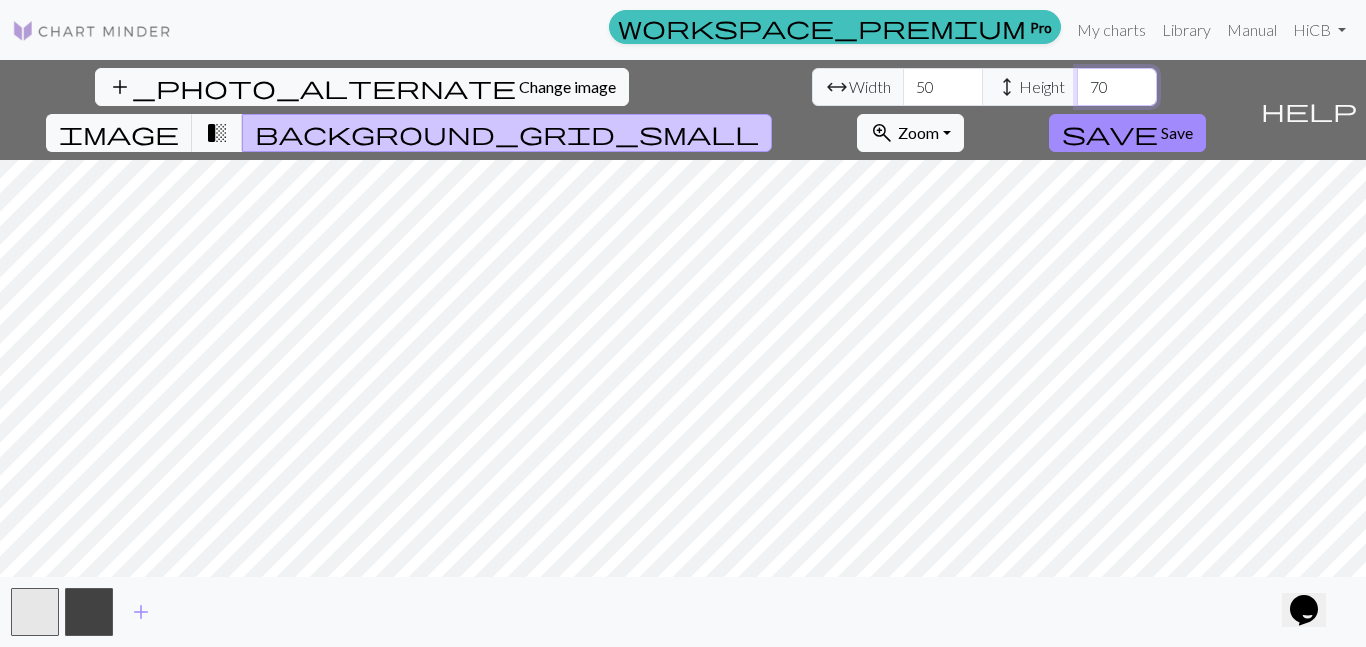 type on "7" 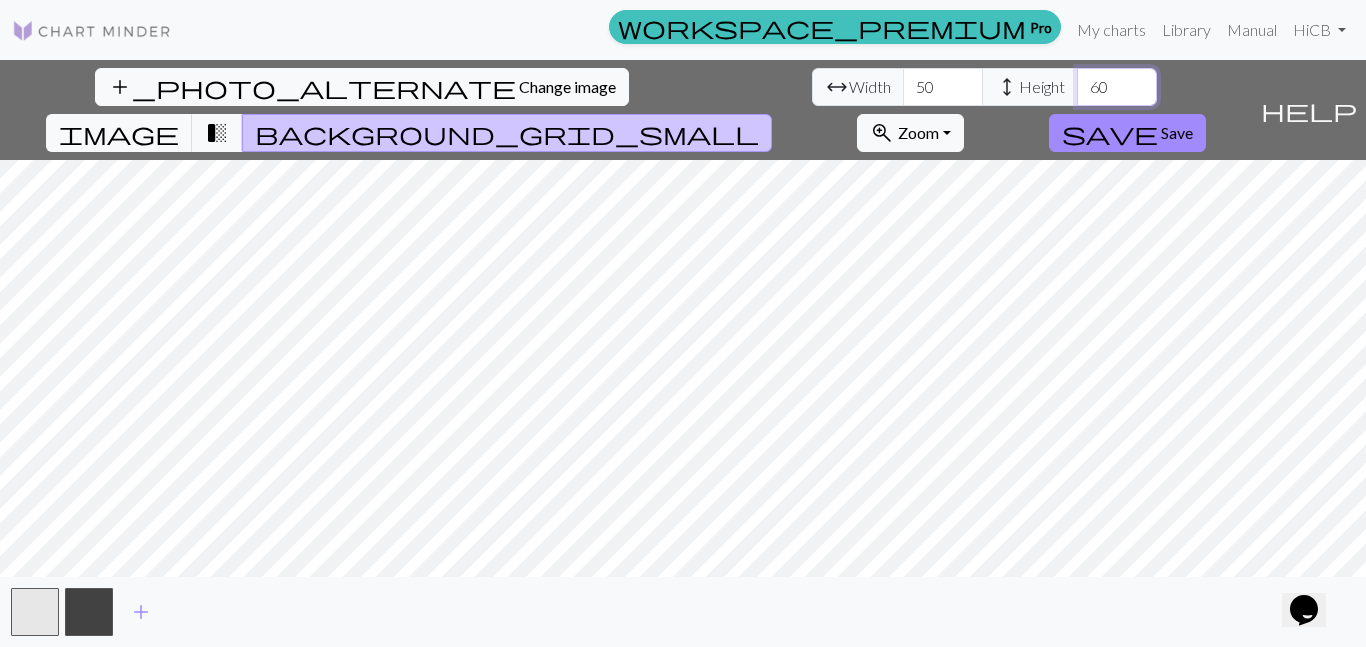 type on "6" 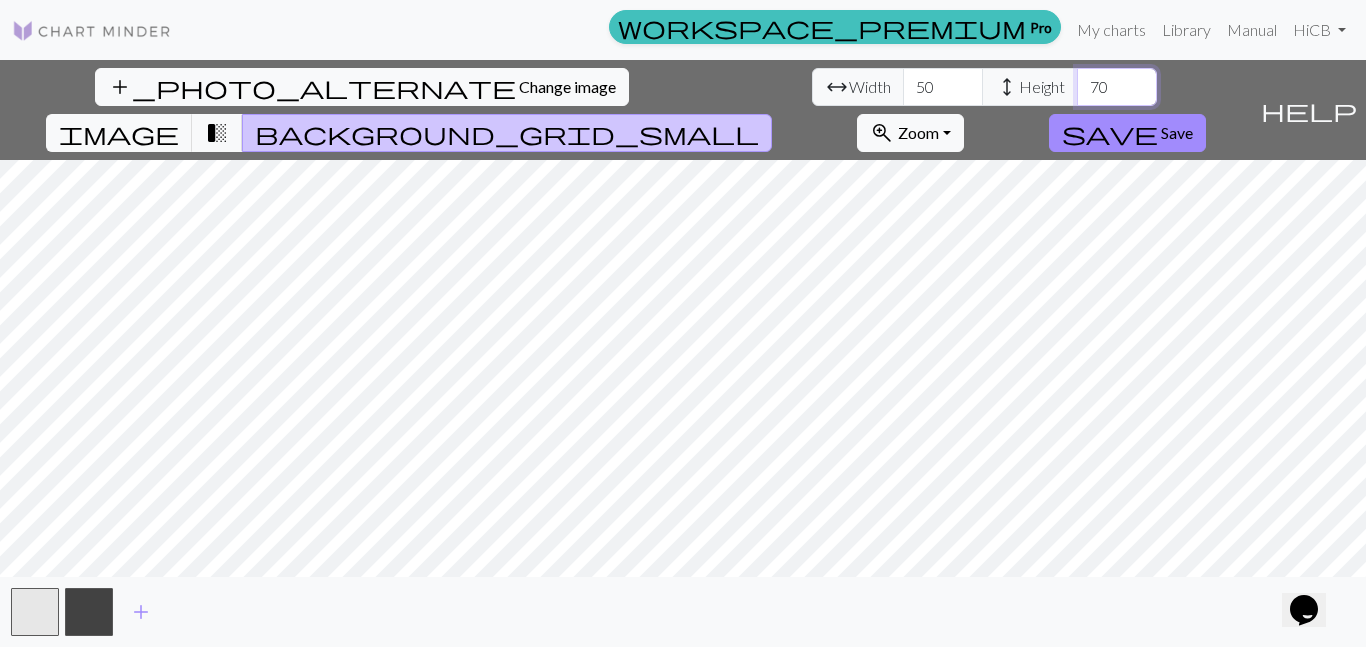 type on "7" 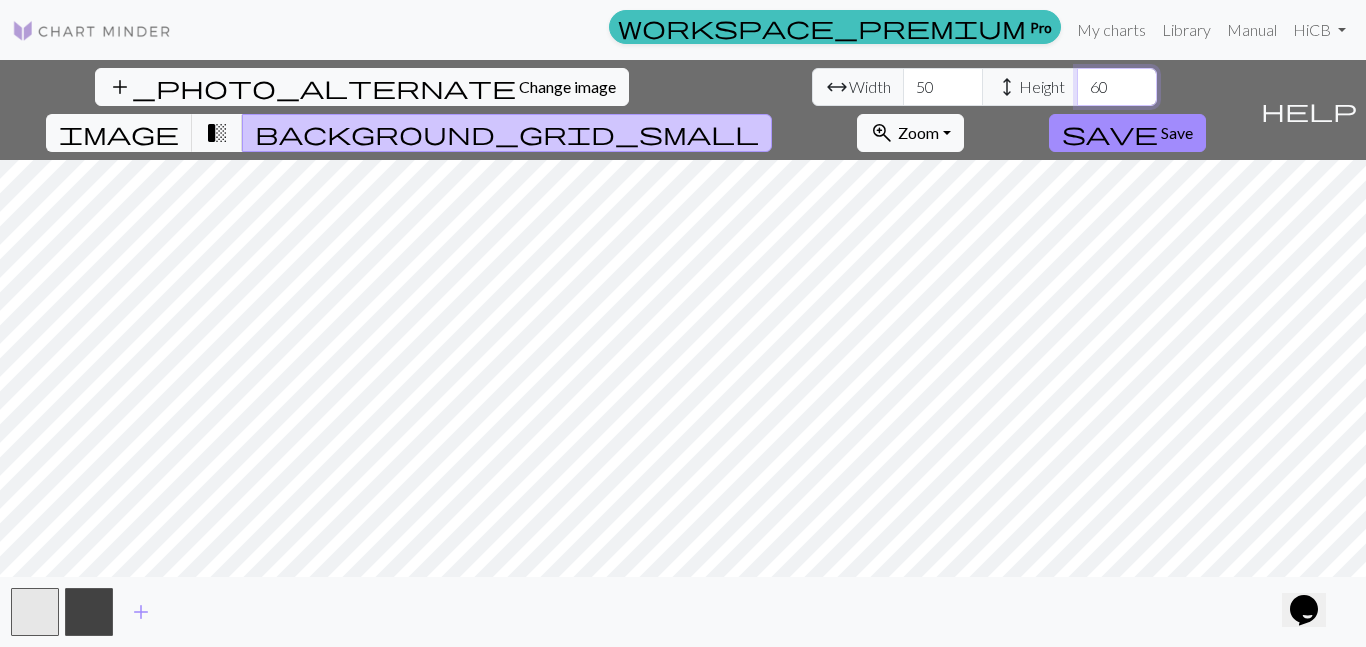 type on "6" 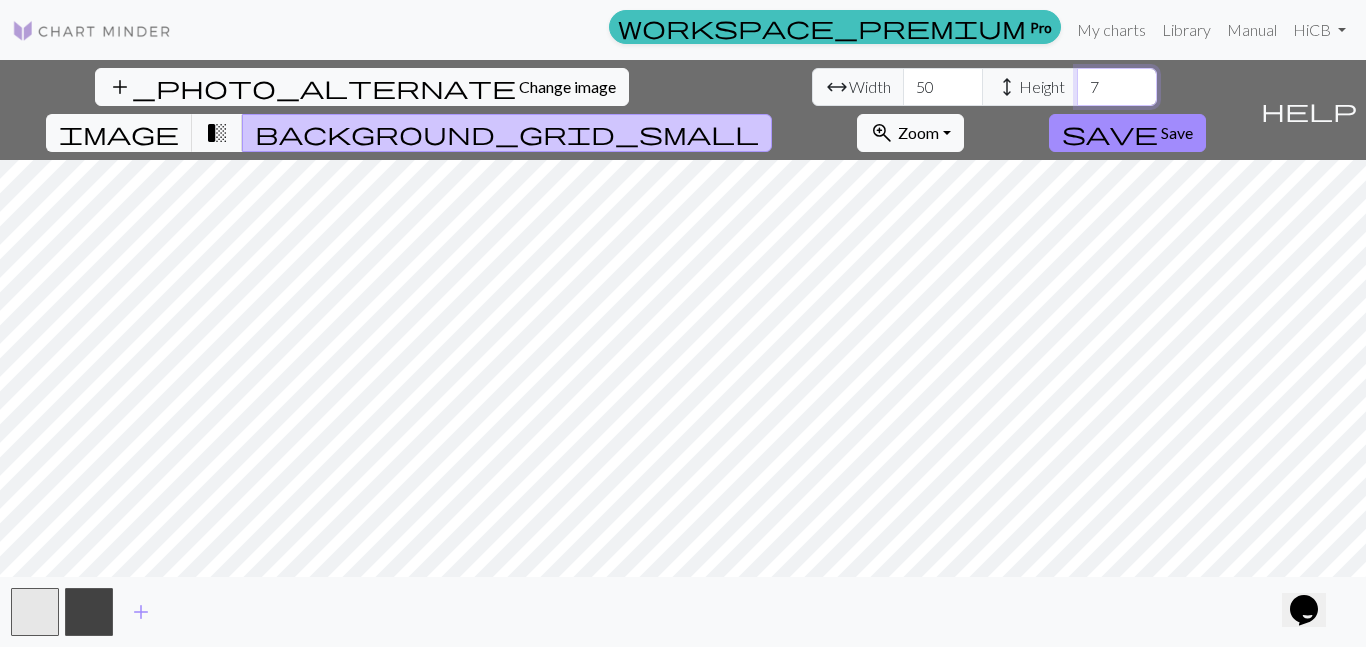 type on "70" 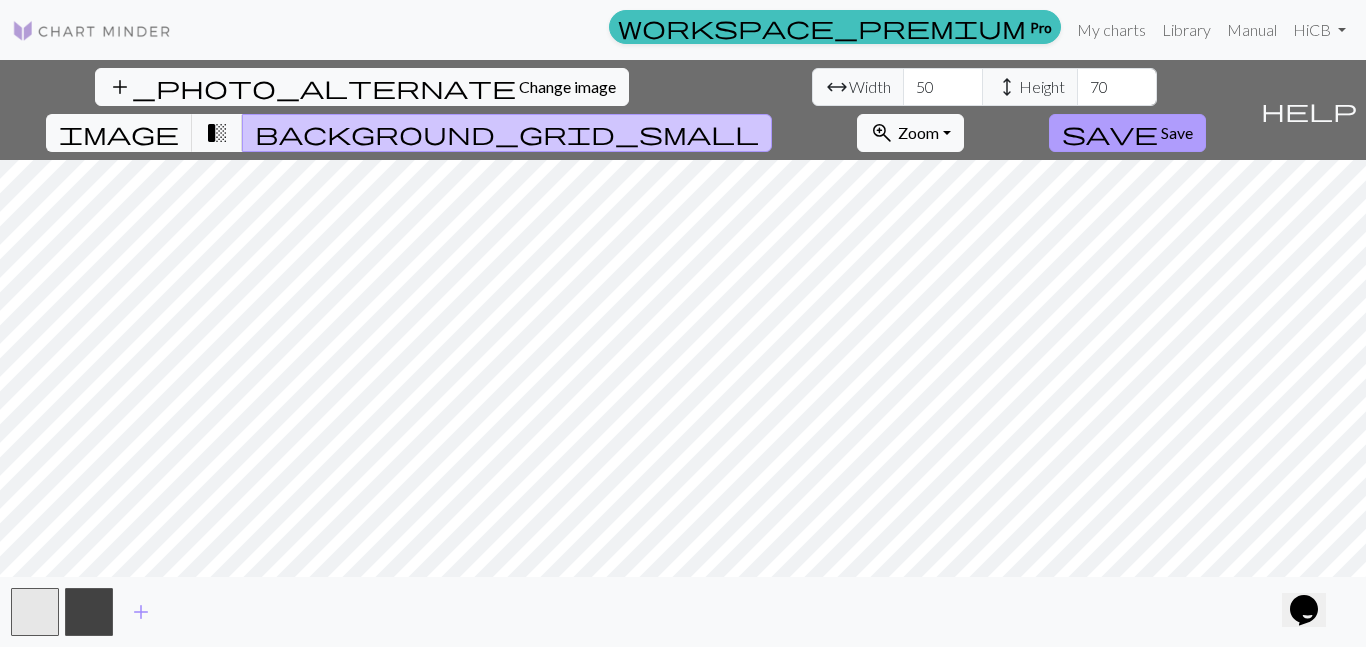 click on "save   Save" at bounding box center [1127, 133] 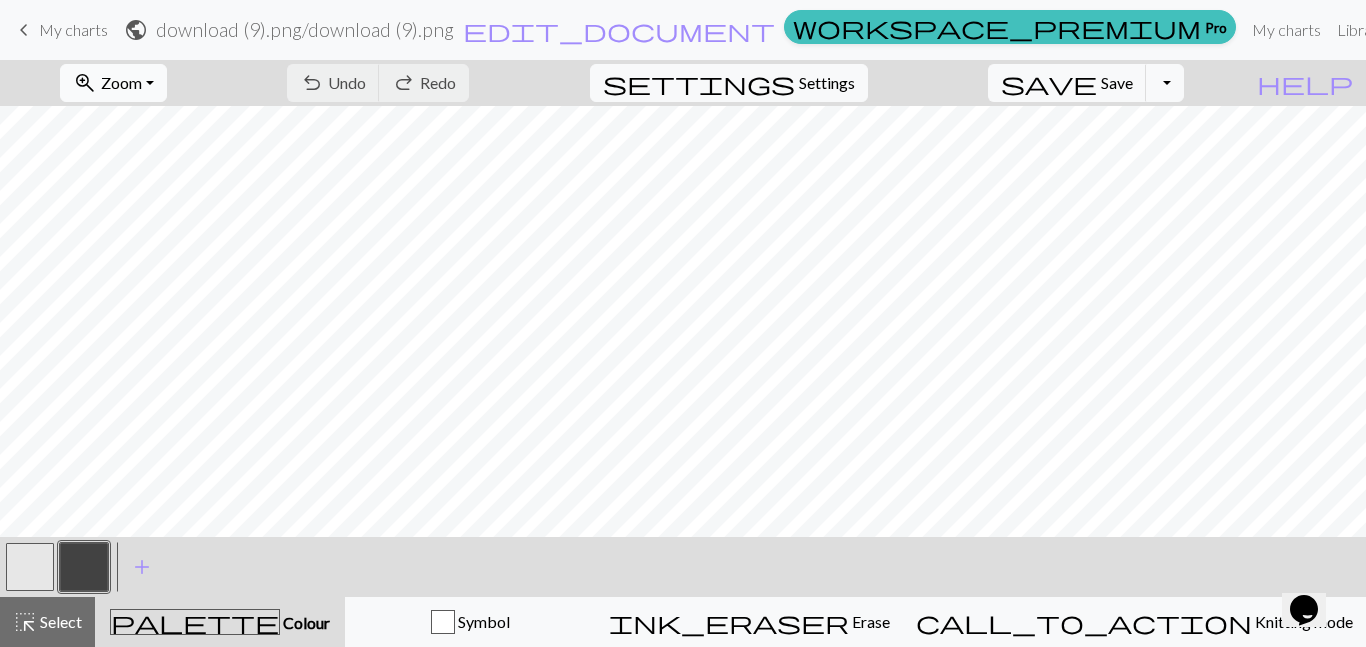 click on "zoom_in Zoom Zoom" at bounding box center [113, 83] 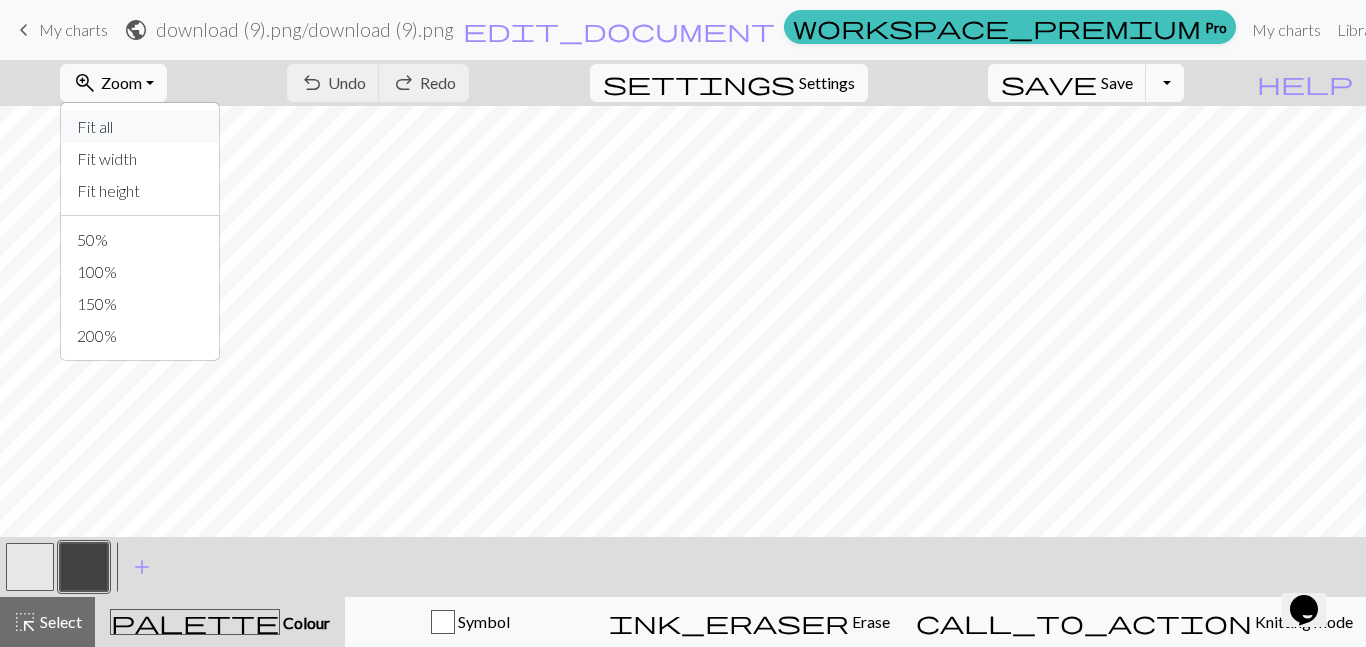 click on "Fit all" at bounding box center (140, 127) 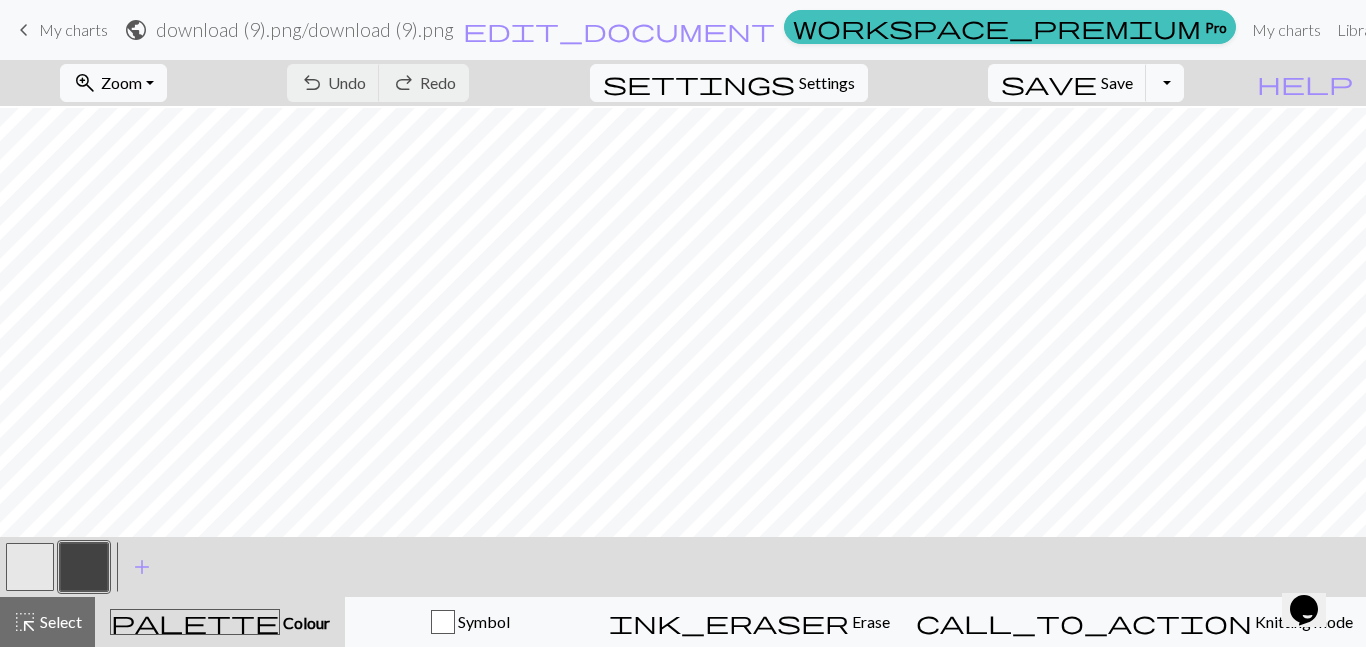 scroll, scrollTop: 336, scrollLeft: 0, axis: vertical 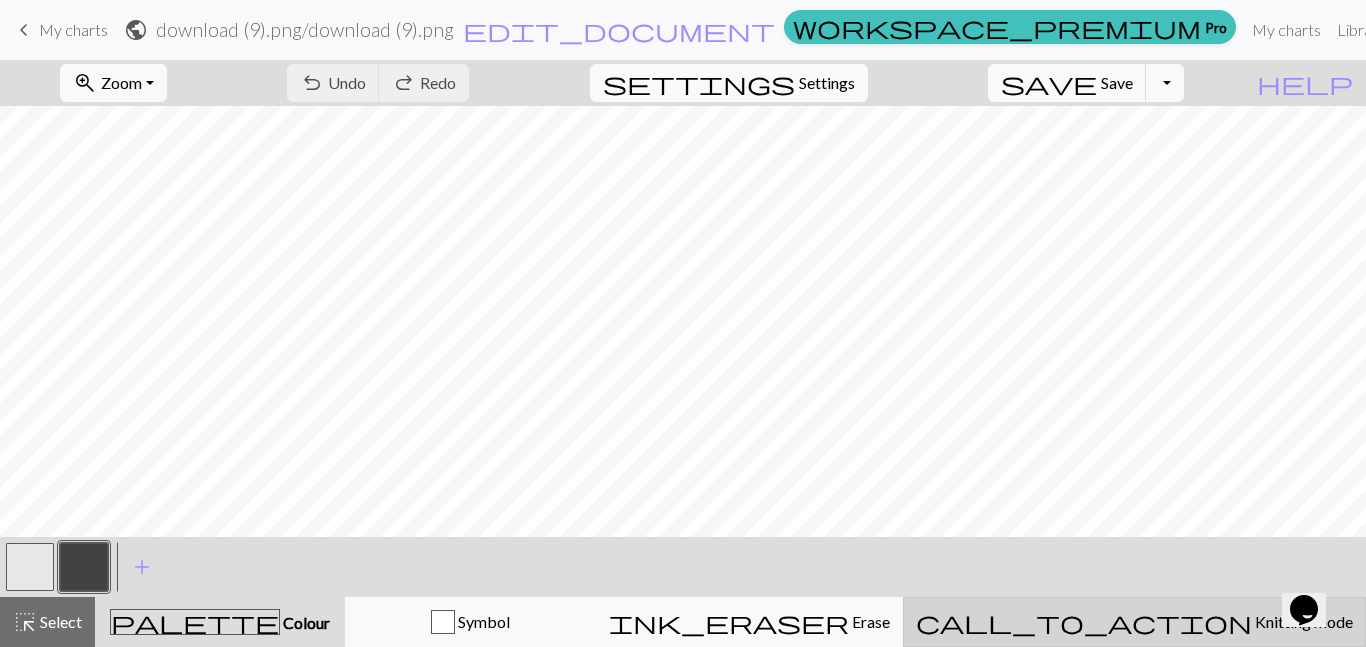 click on "Knitting mode" at bounding box center [1302, 621] 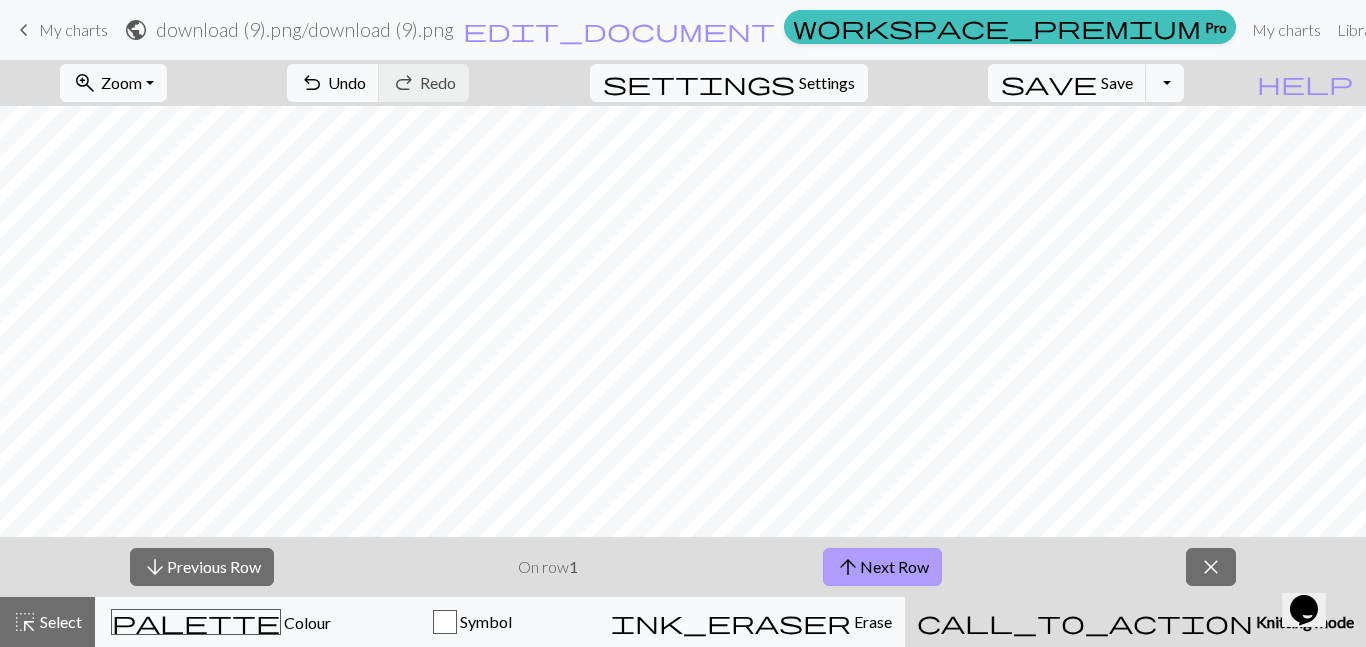 click on "arrow_upward  Next Row" at bounding box center [882, 567] 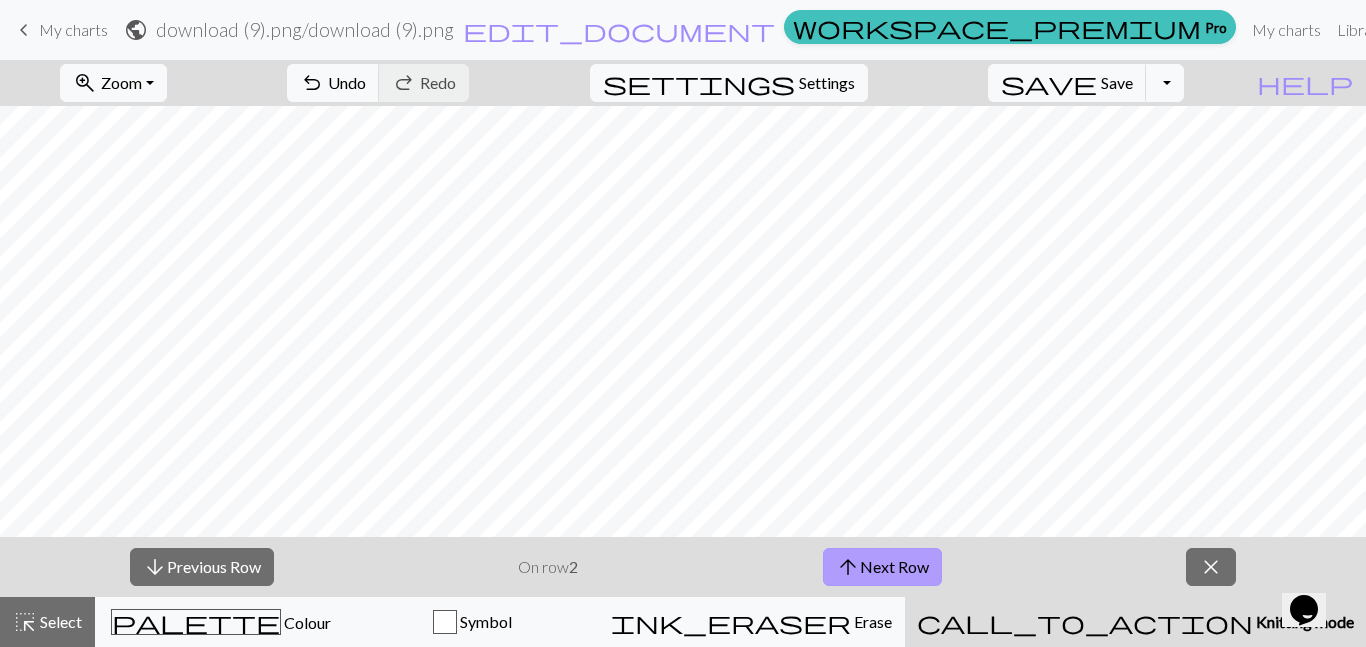 click on "arrow_upward  Next Row" at bounding box center (882, 567) 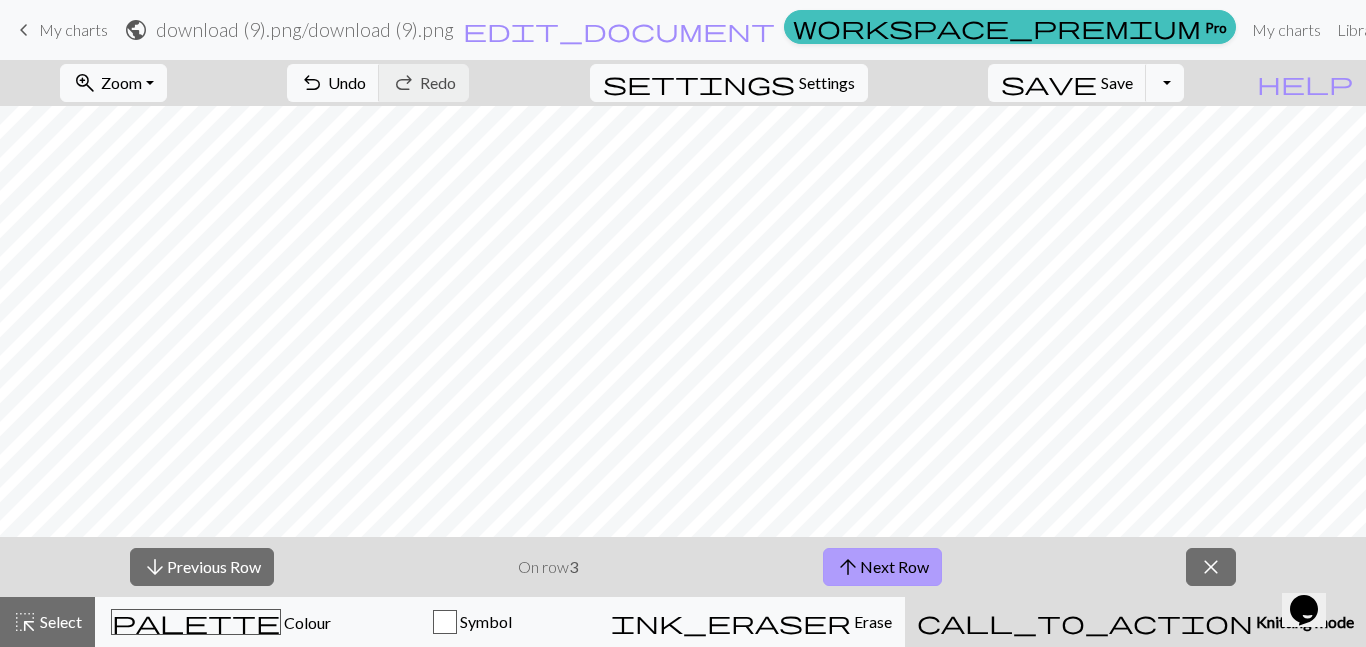 click on "arrow_upward  Next Row" at bounding box center (882, 567) 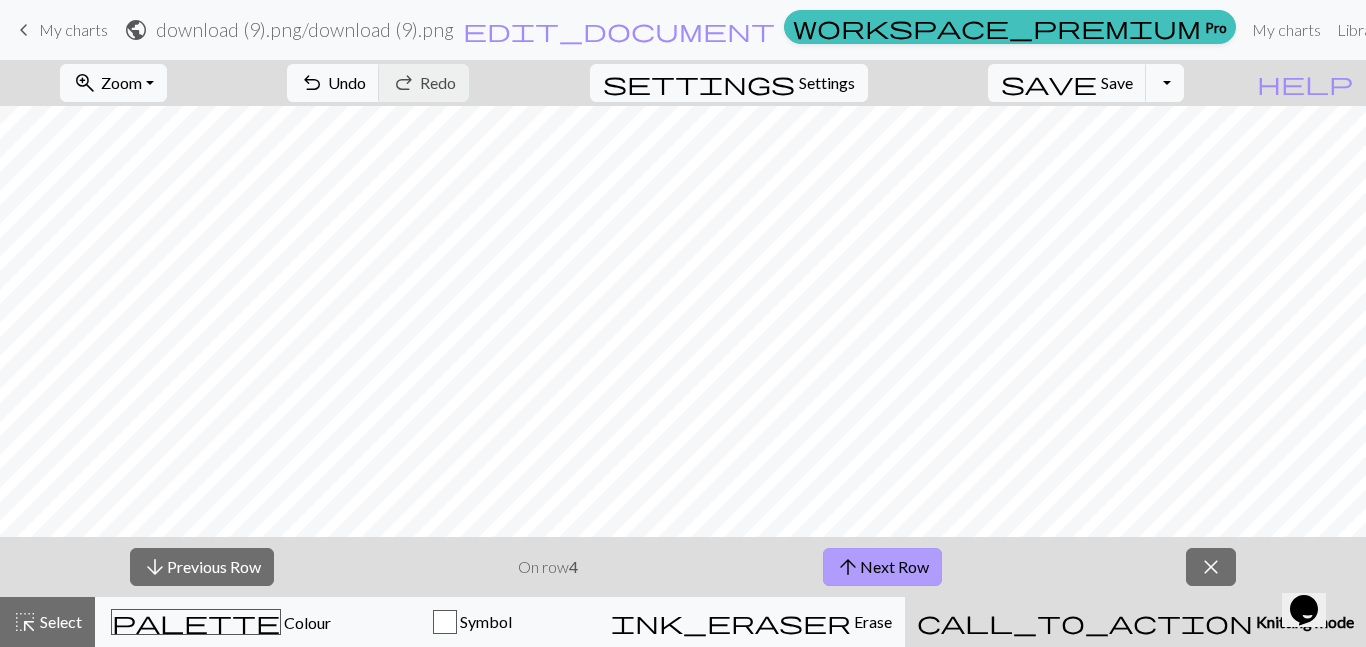 click on "arrow_upward  Next Row" at bounding box center (882, 567) 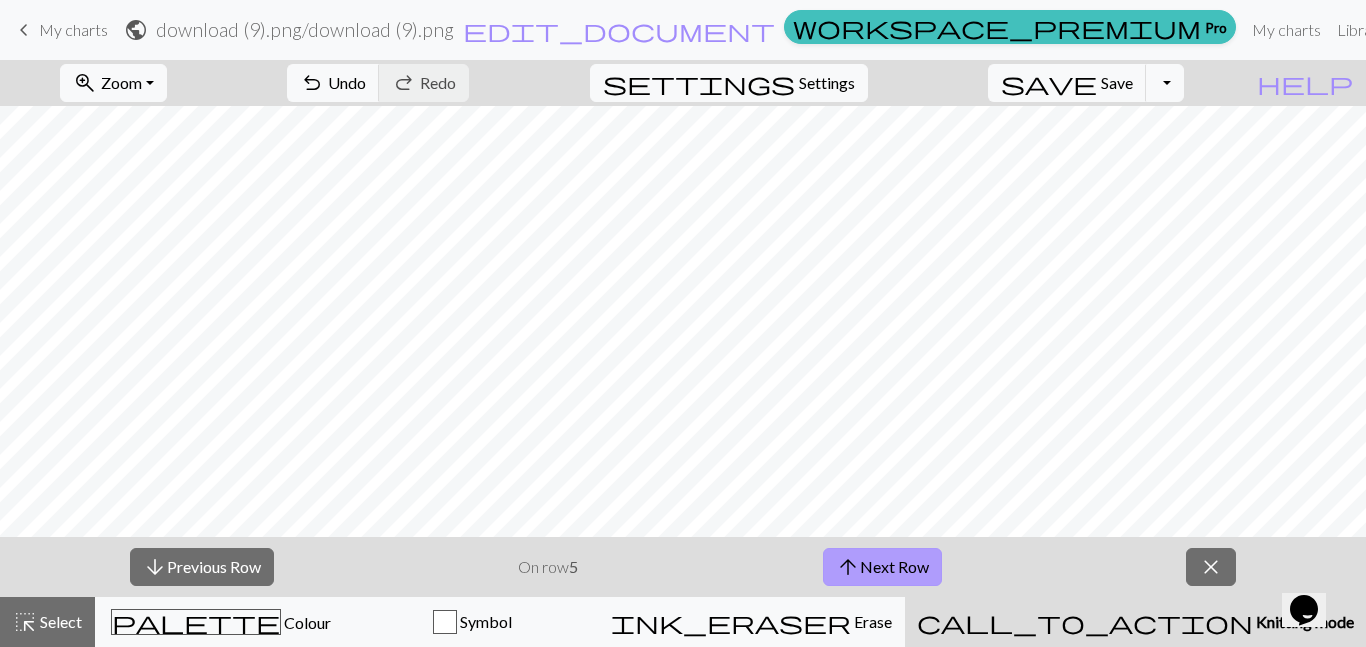 click on "arrow_upward  Next Row" at bounding box center [882, 567] 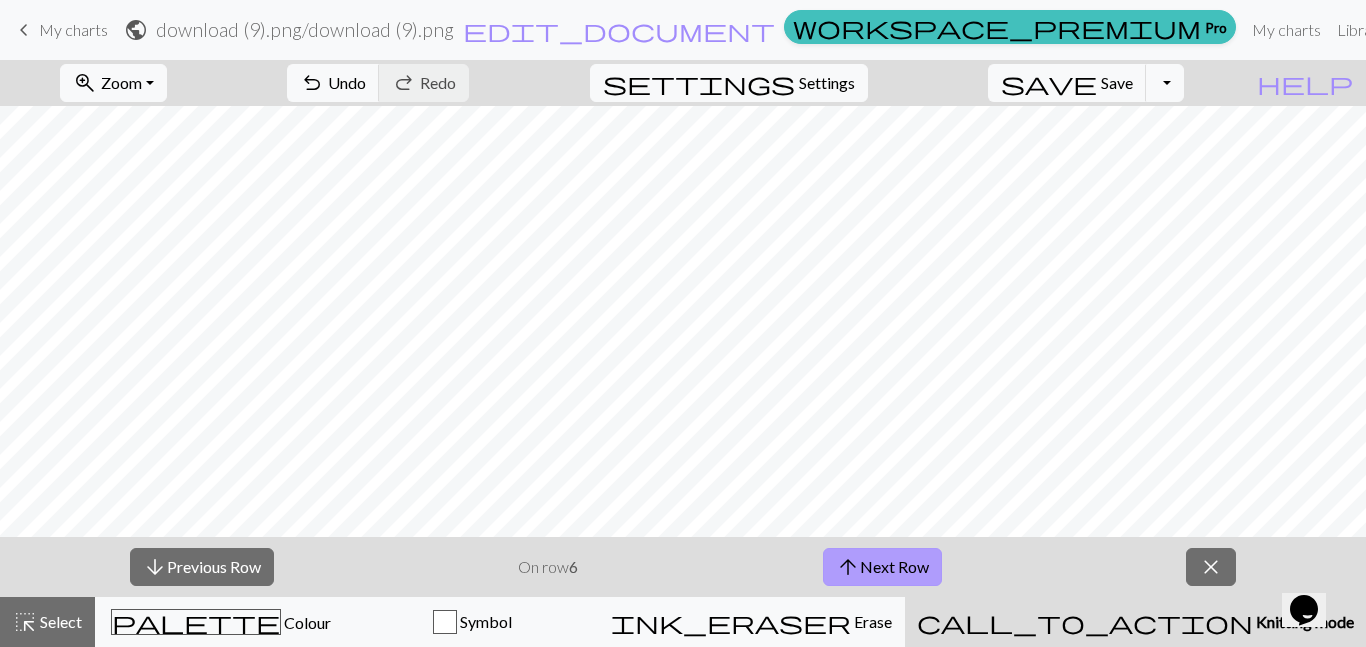 click on "arrow_upward  Next Row" at bounding box center (882, 567) 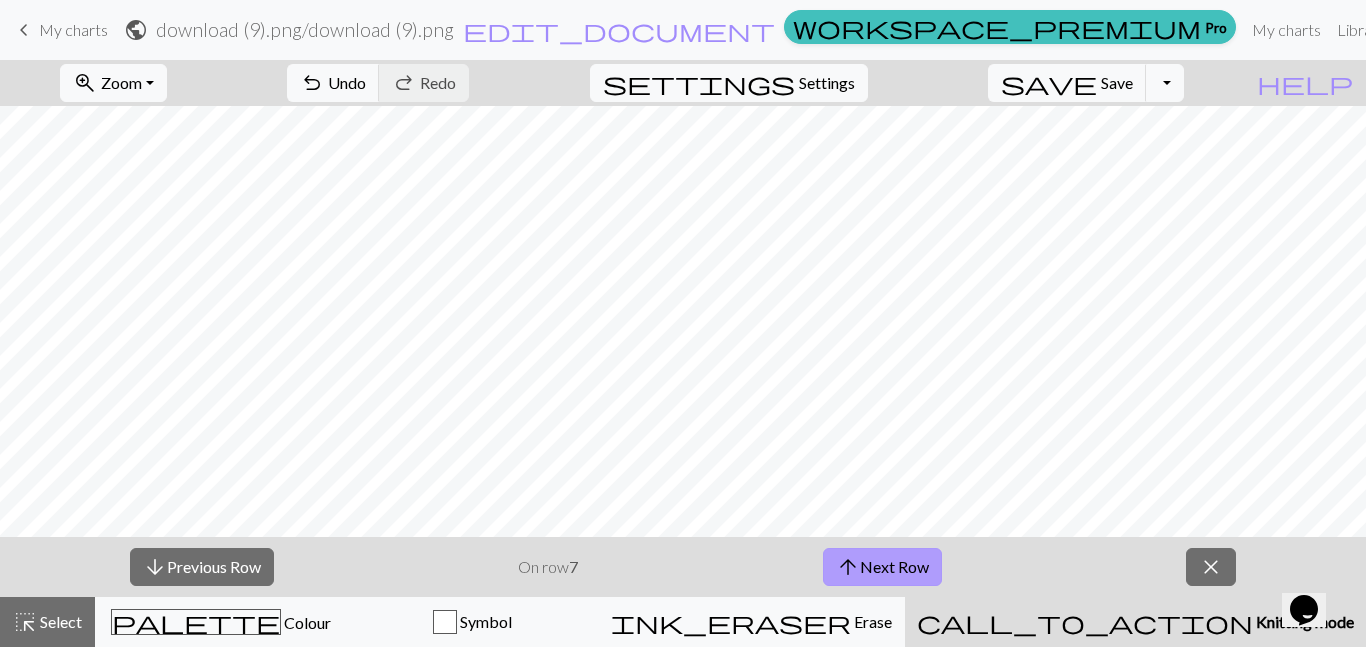 click on "arrow_upward  Next Row" at bounding box center [882, 567] 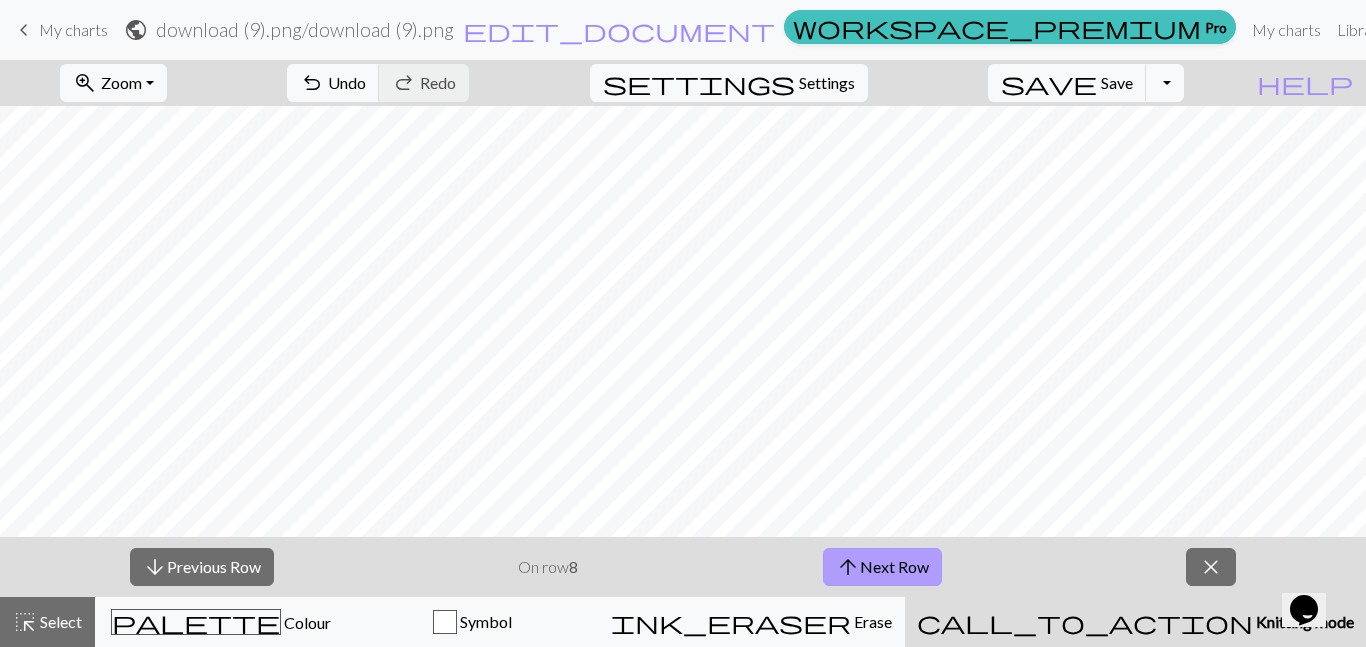 click on "arrow_upward  Next Row" at bounding box center [882, 567] 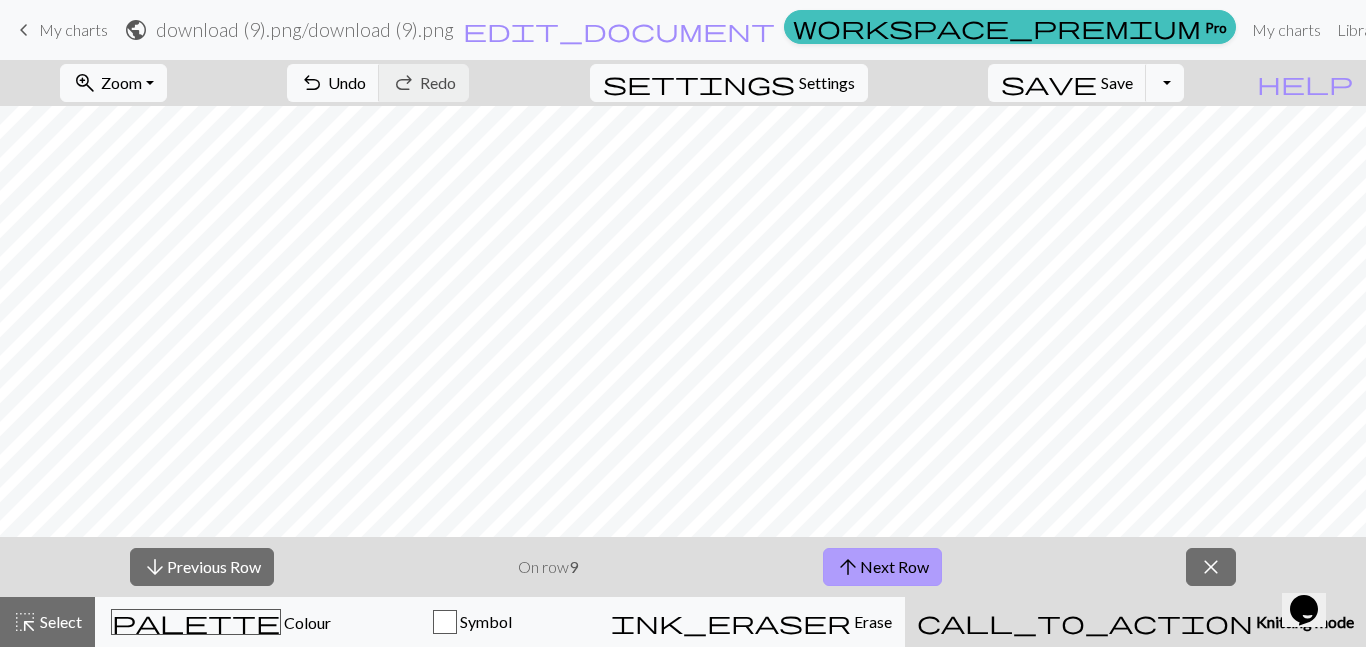 click on "arrow_upward  Next Row" at bounding box center [882, 567] 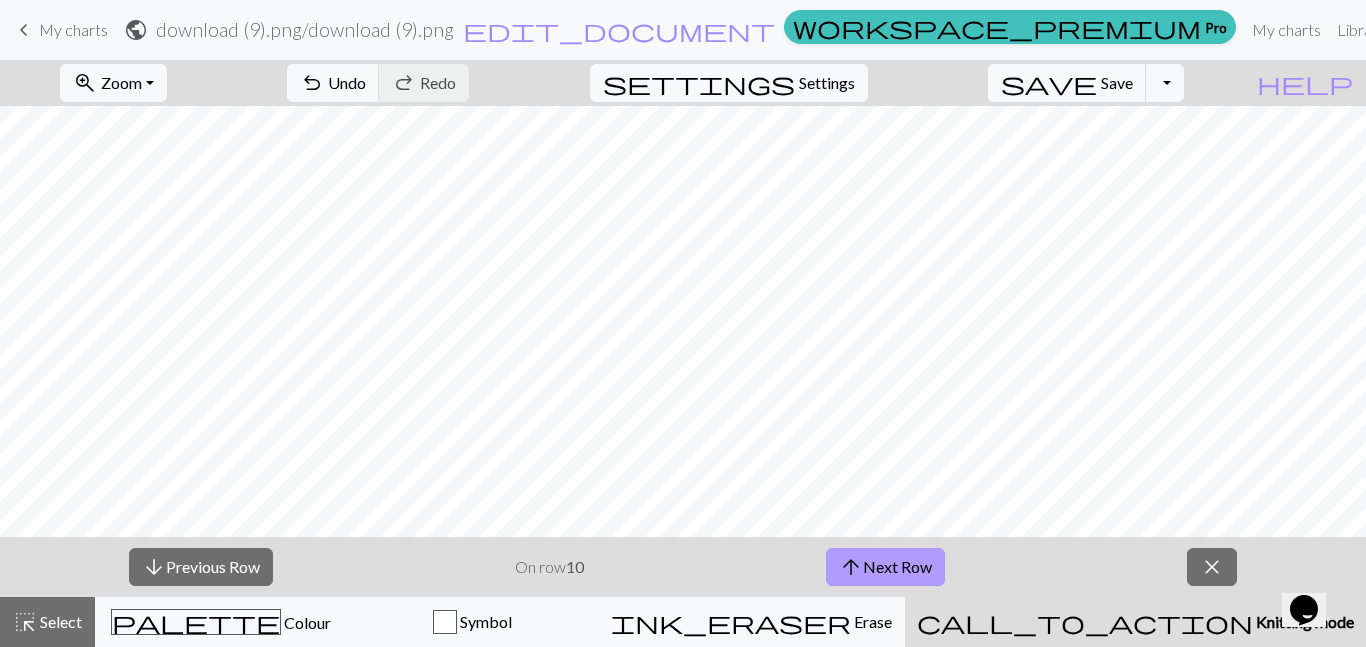 click on "arrow_upward  Next Row" at bounding box center [885, 567] 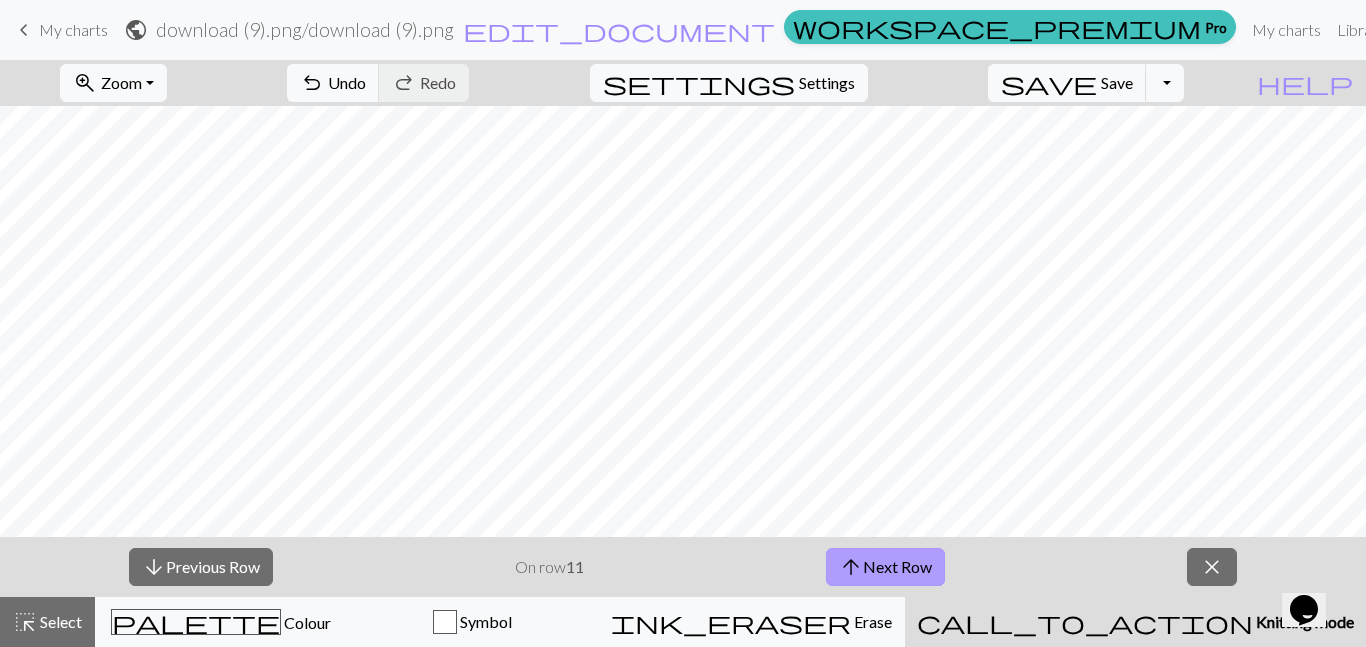 click on "arrow_upward  Next Row" at bounding box center [885, 567] 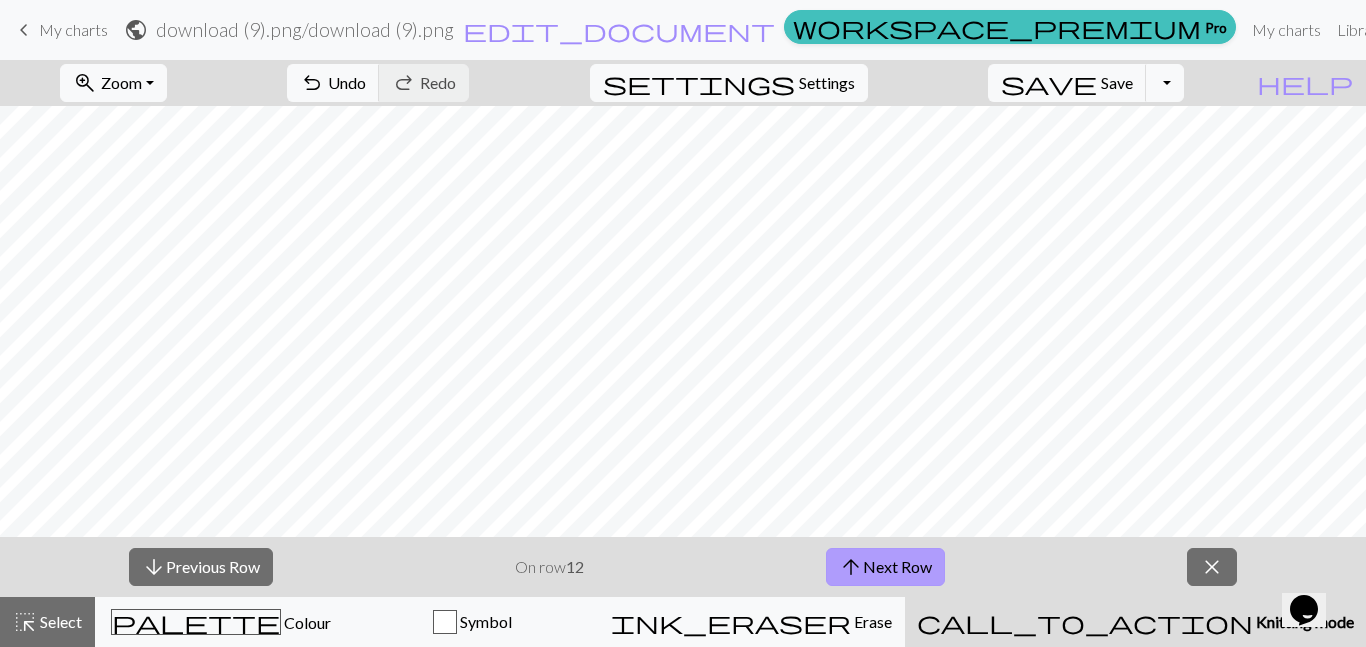 click on "arrow_upward  Next Row" at bounding box center [885, 567] 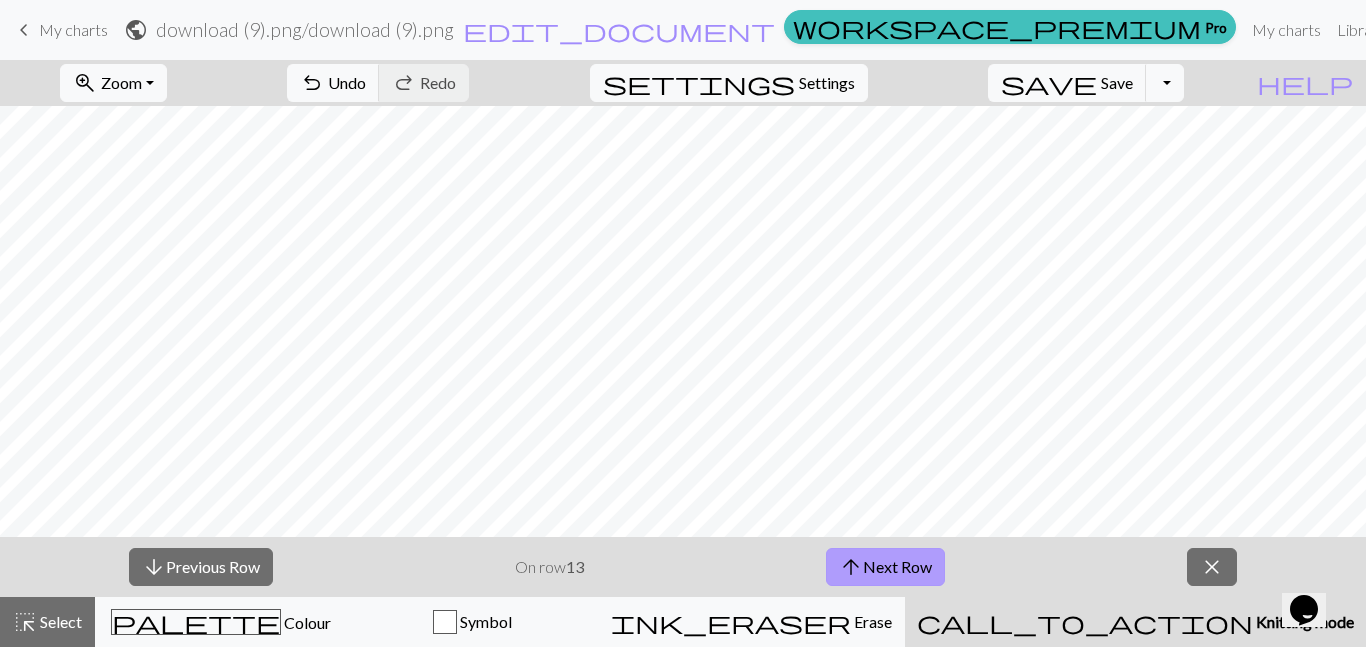 click on "arrow_upward  Next Row" at bounding box center [885, 567] 